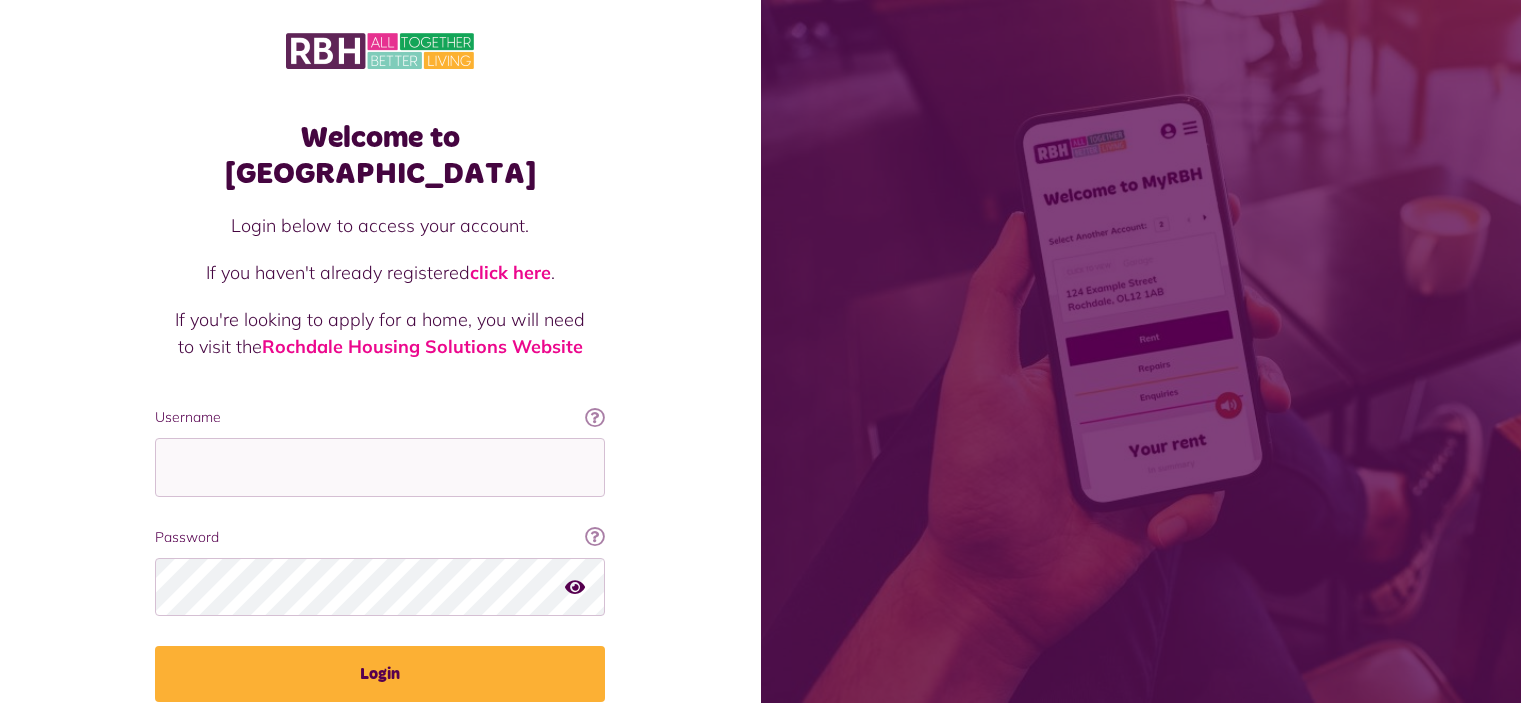 scroll, scrollTop: 0, scrollLeft: 0, axis: both 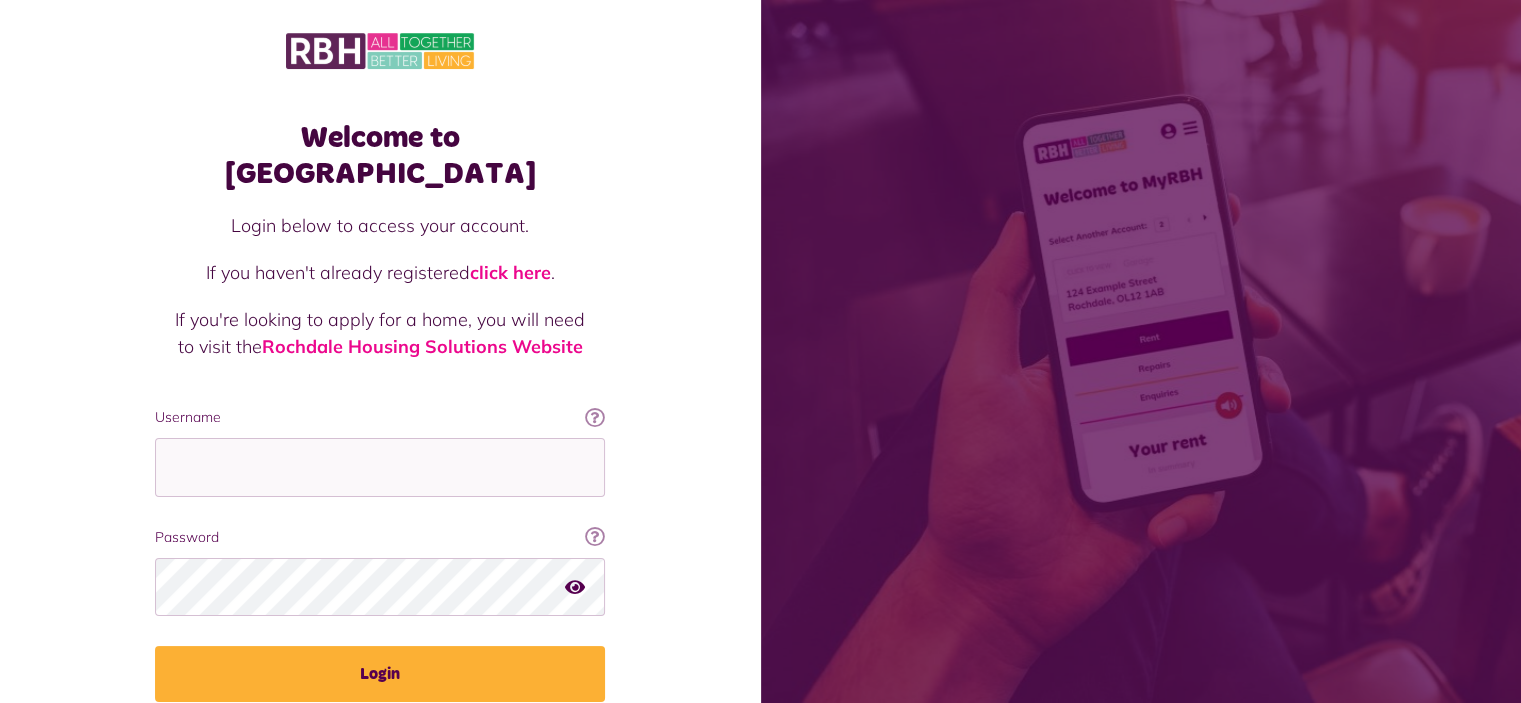 type on "**********" 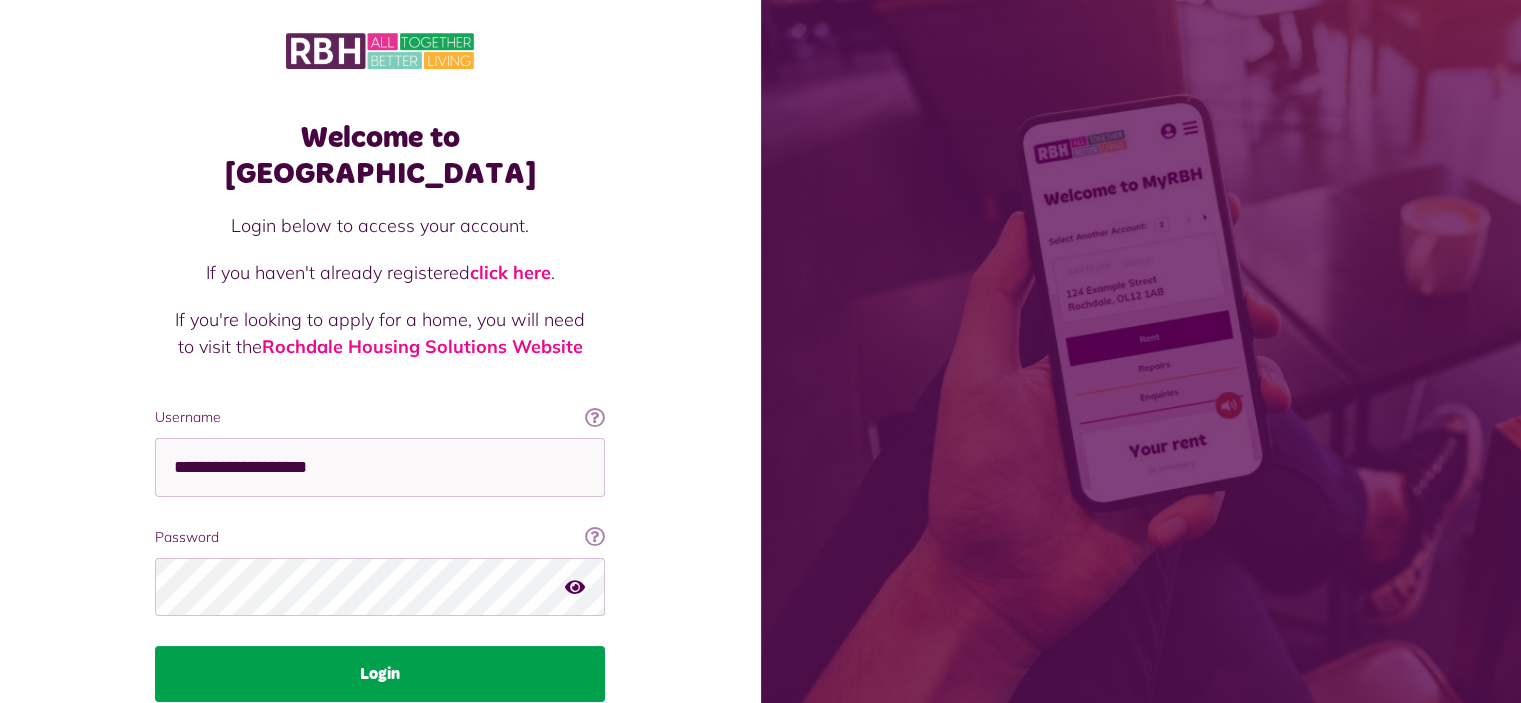 click on "Login" at bounding box center (380, 674) 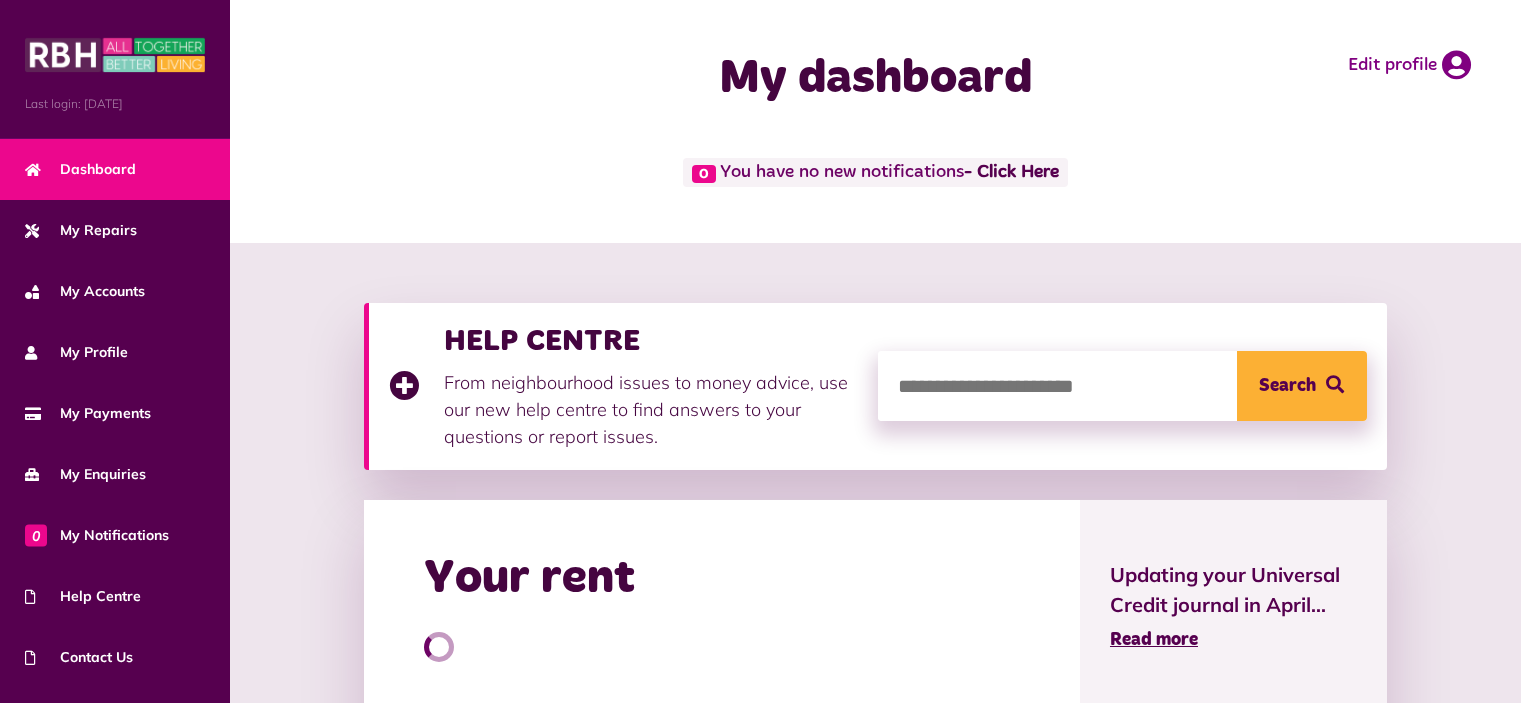 scroll, scrollTop: 0, scrollLeft: 0, axis: both 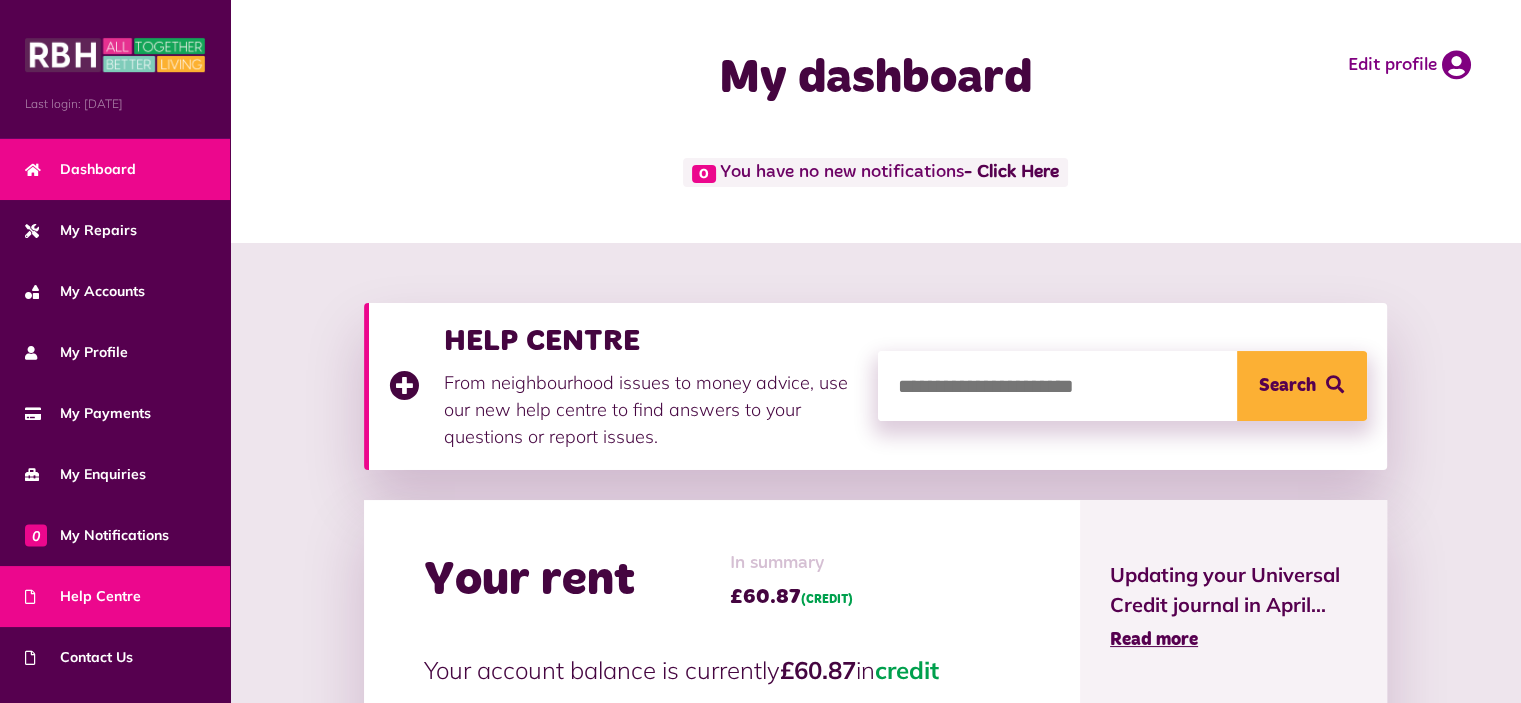 click on "Help Centre" at bounding box center [83, 596] 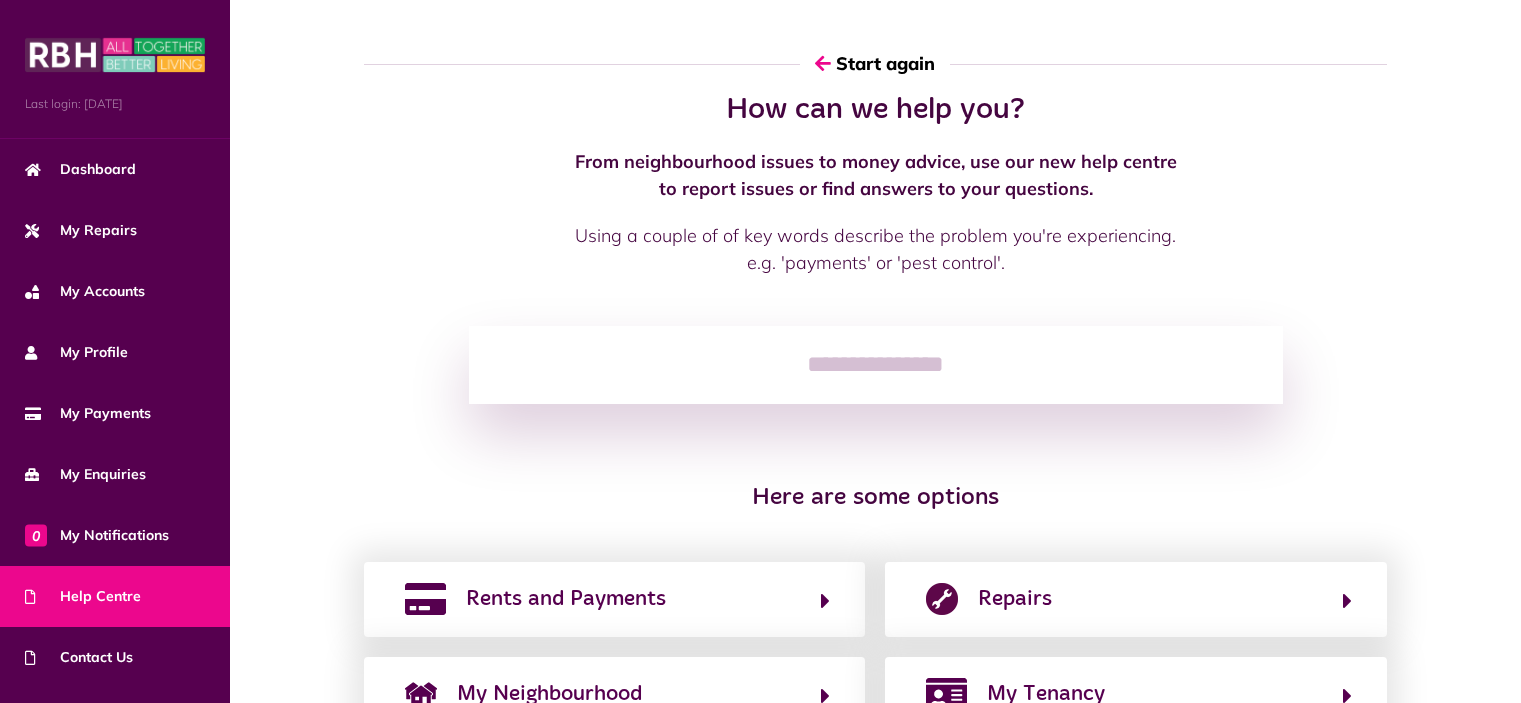 scroll, scrollTop: 0, scrollLeft: 0, axis: both 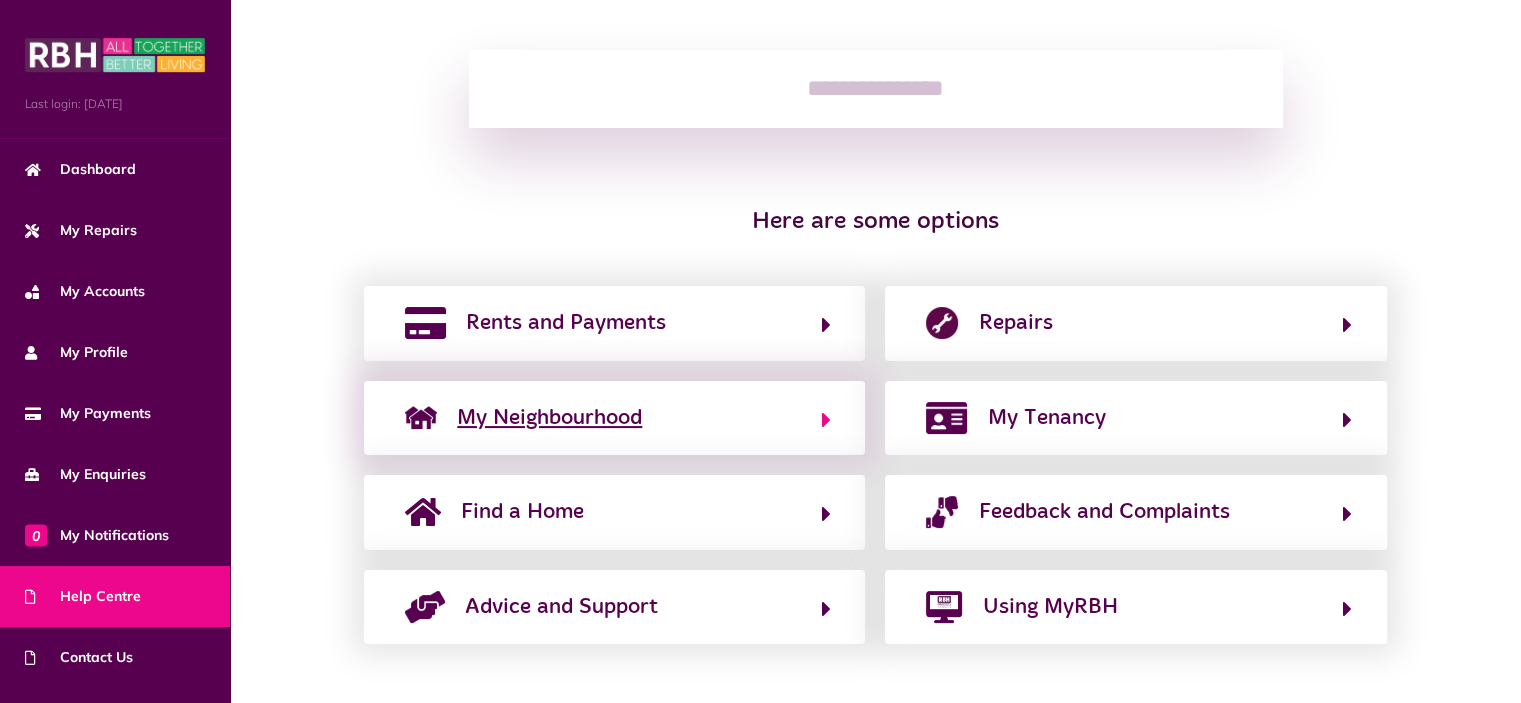 click on "My Neighbourhood" 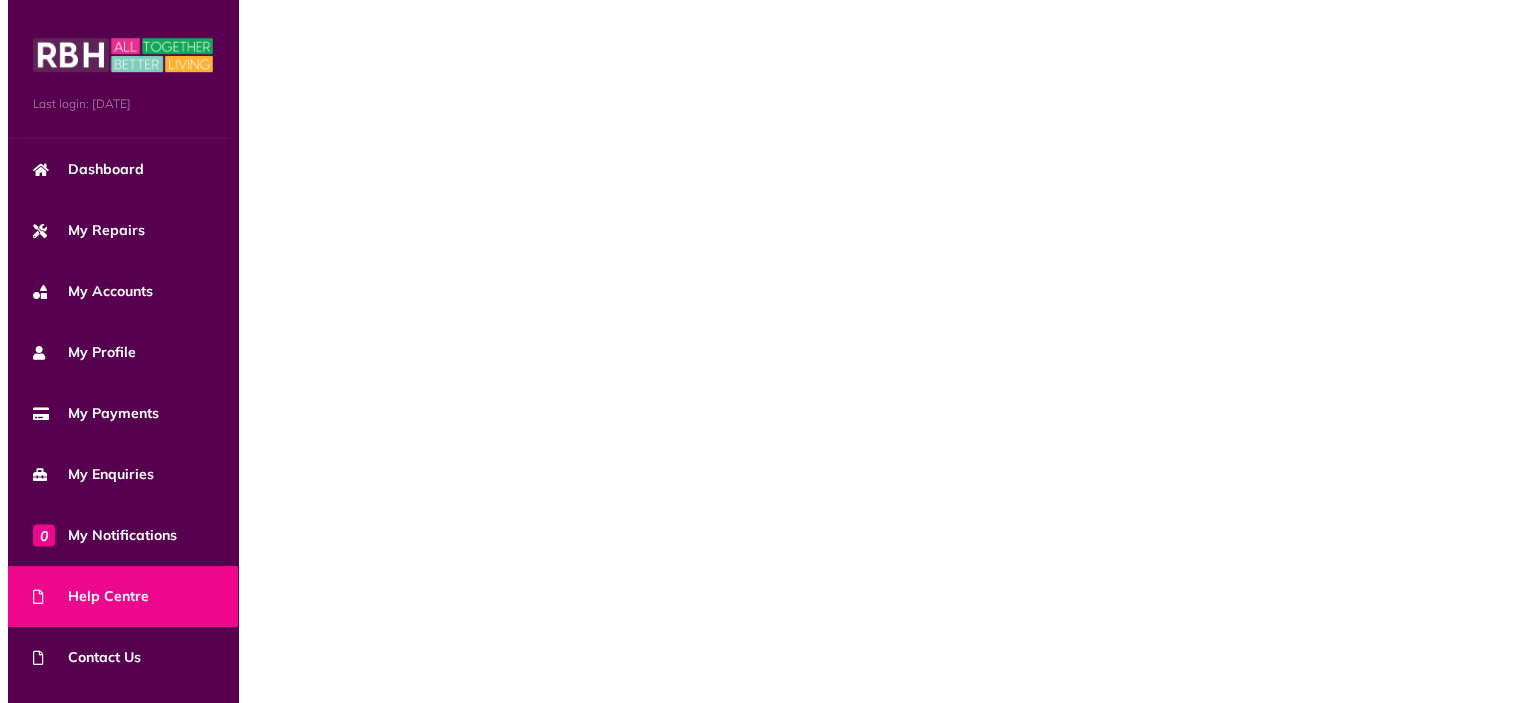 scroll, scrollTop: 0, scrollLeft: 0, axis: both 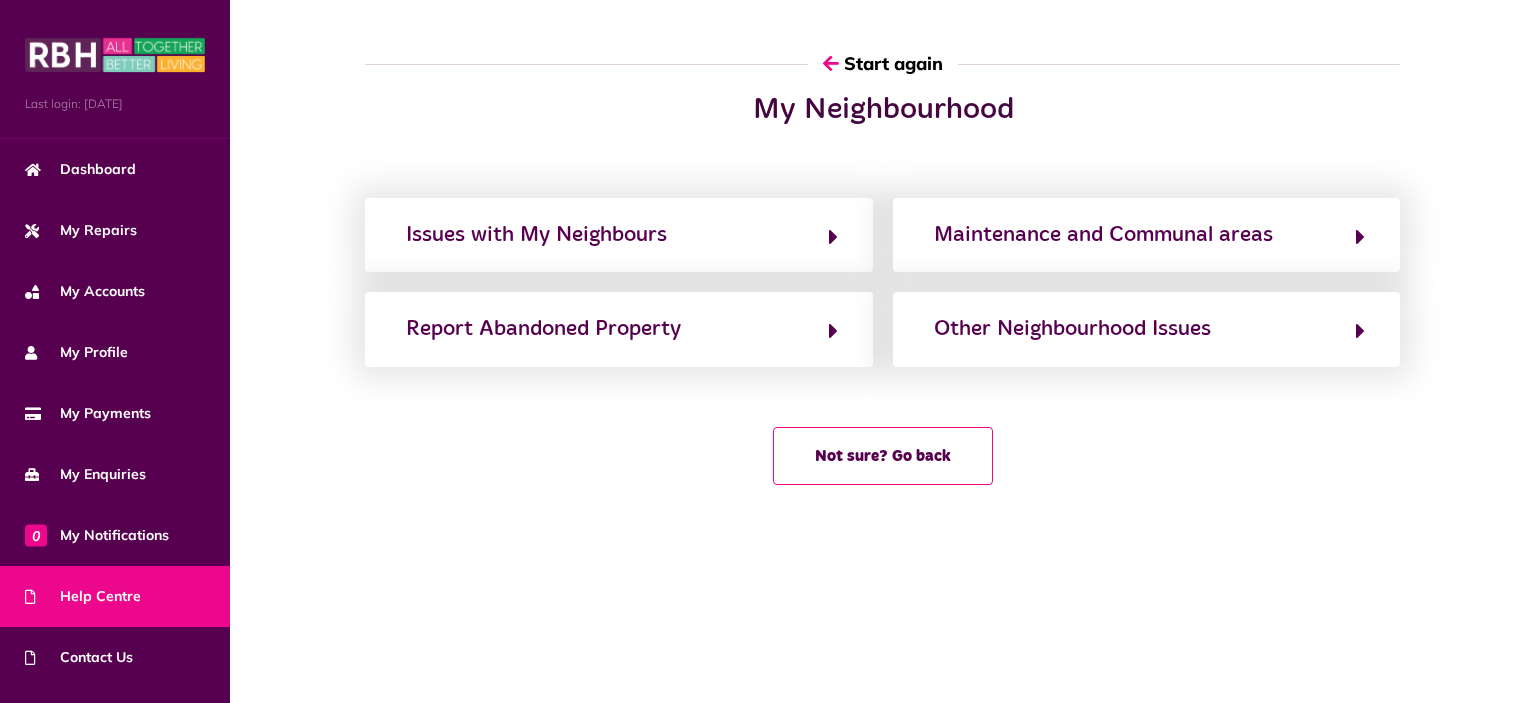 click on "Help Centre" at bounding box center (83, 596) 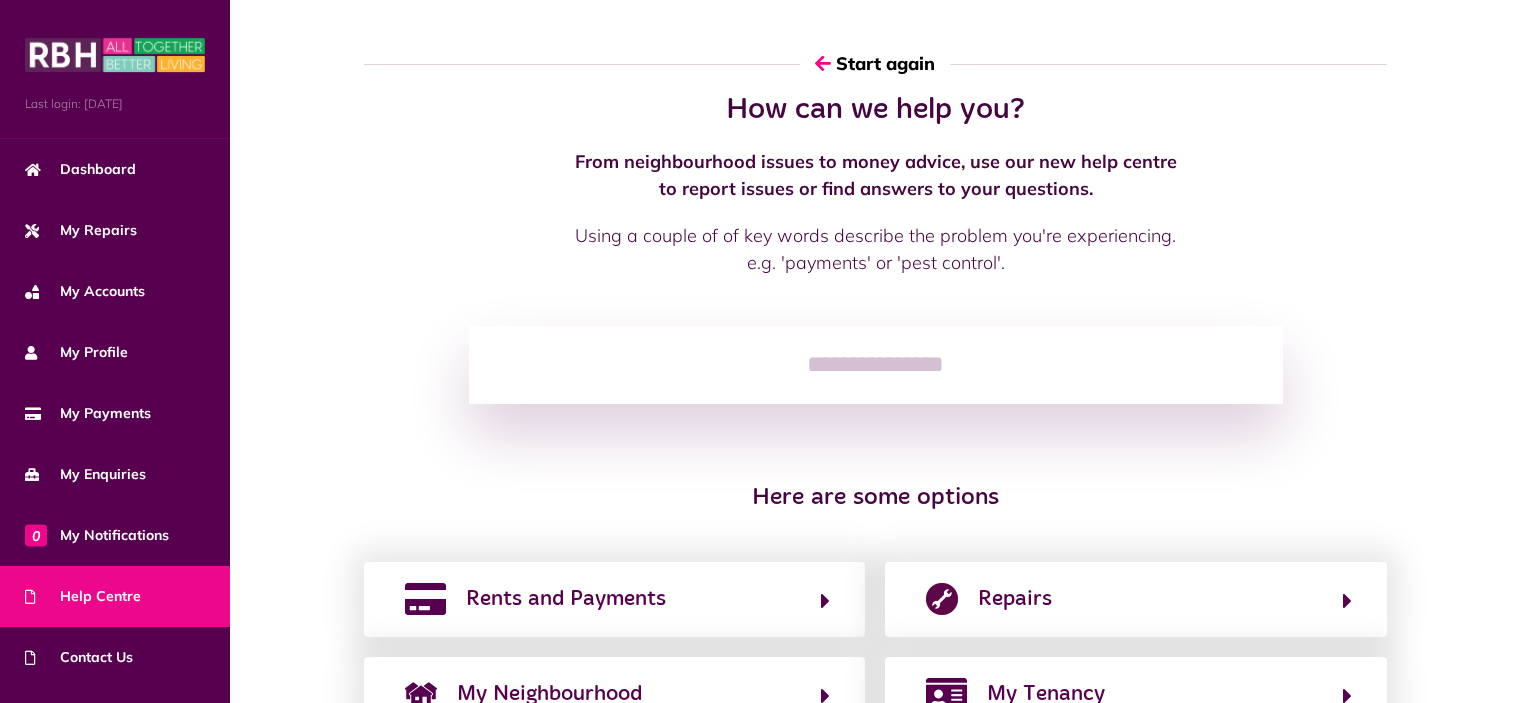 scroll, scrollTop: 0, scrollLeft: 0, axis: both 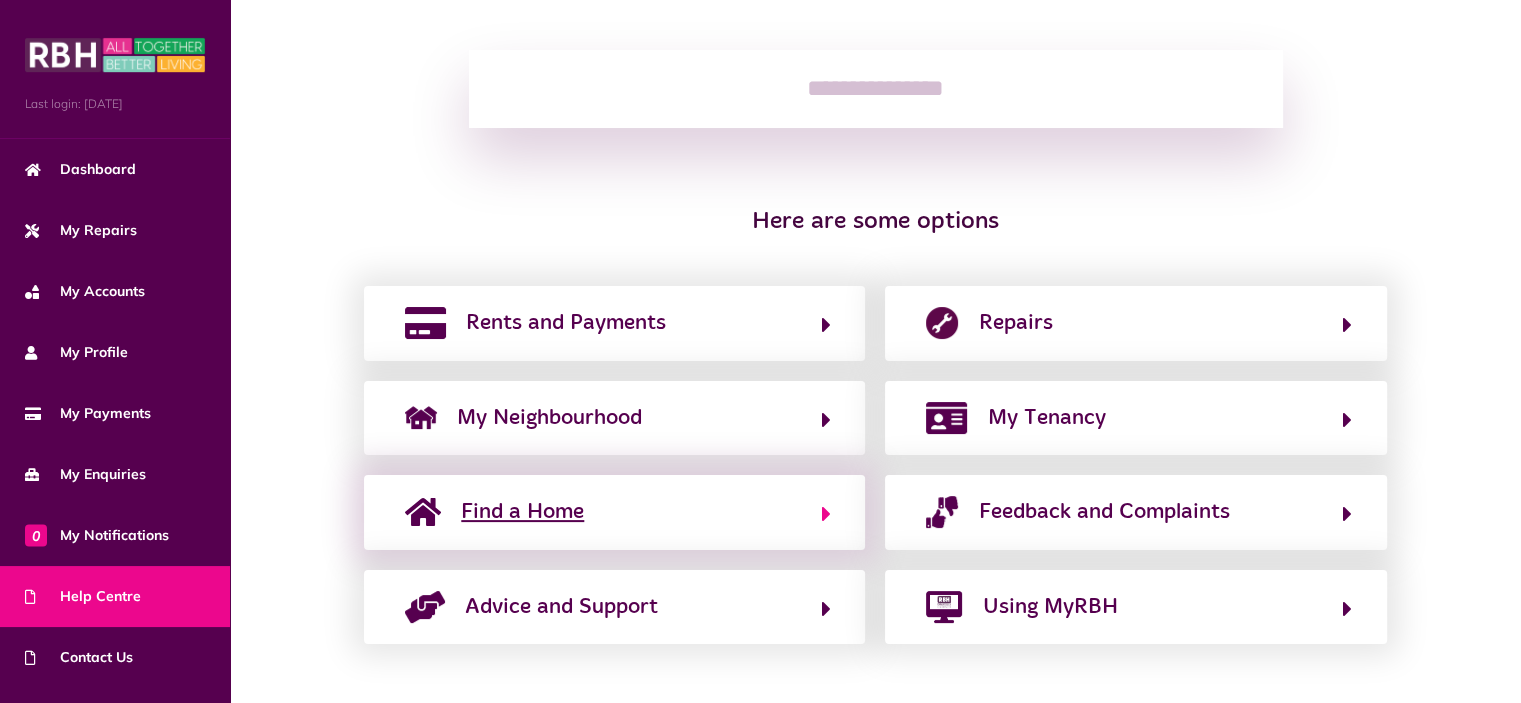 click on "Find a Home" 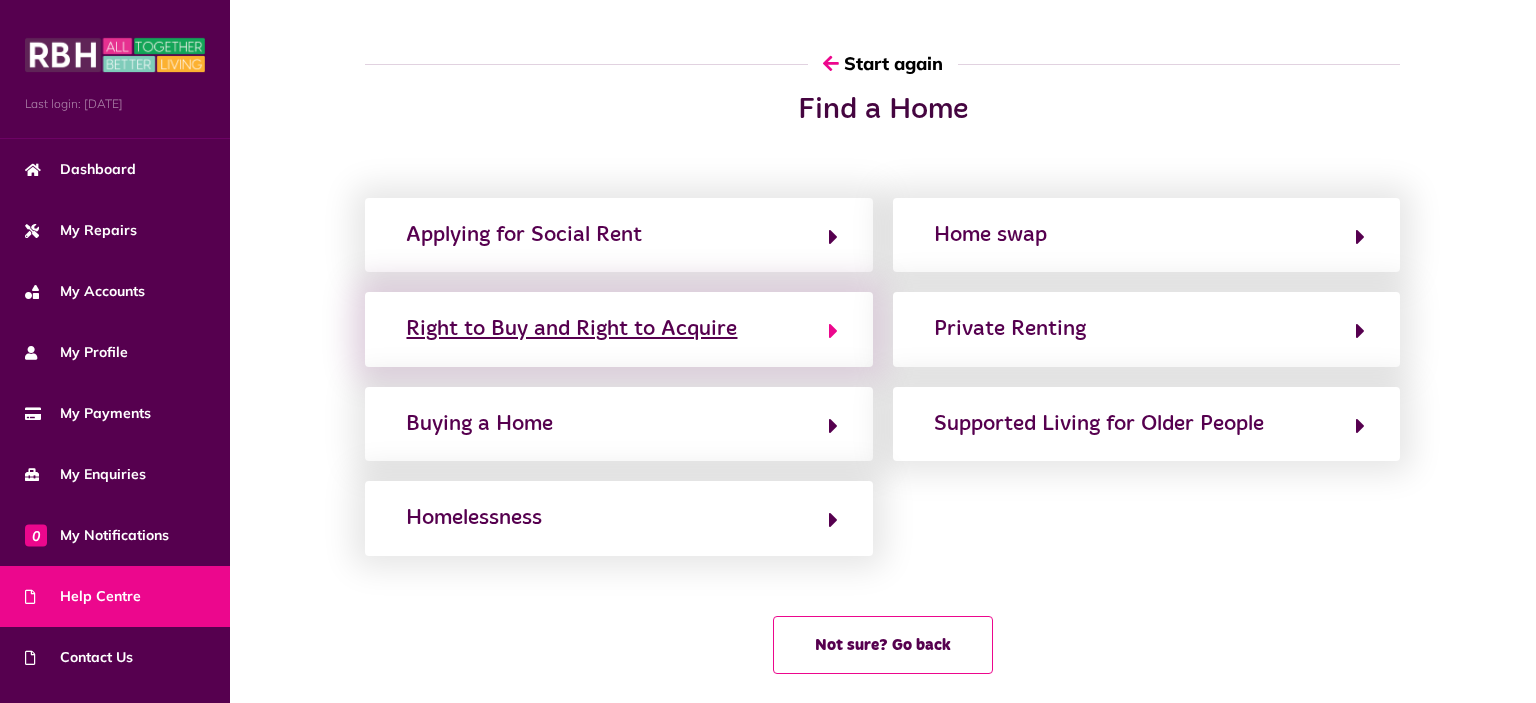 click 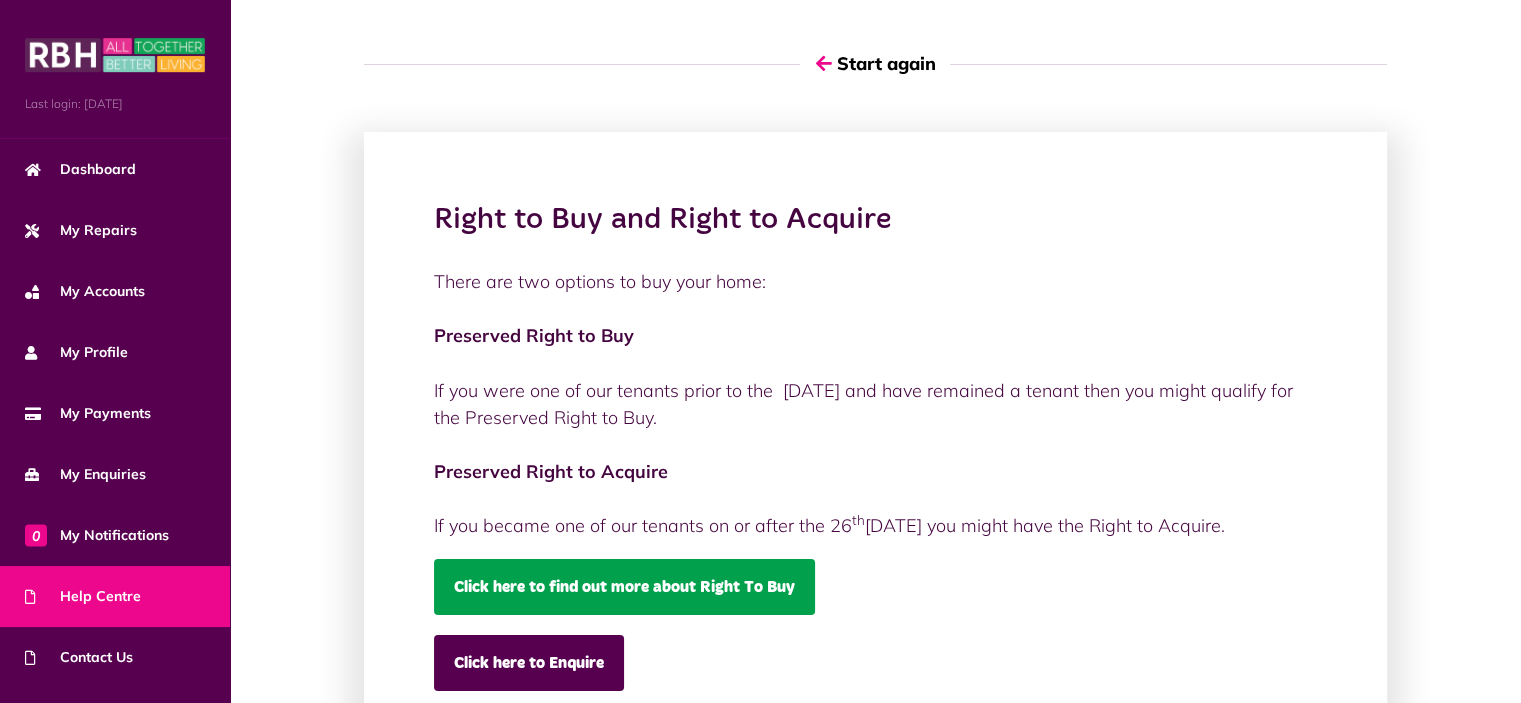 click on "Click here to find out more about Right To Buy" 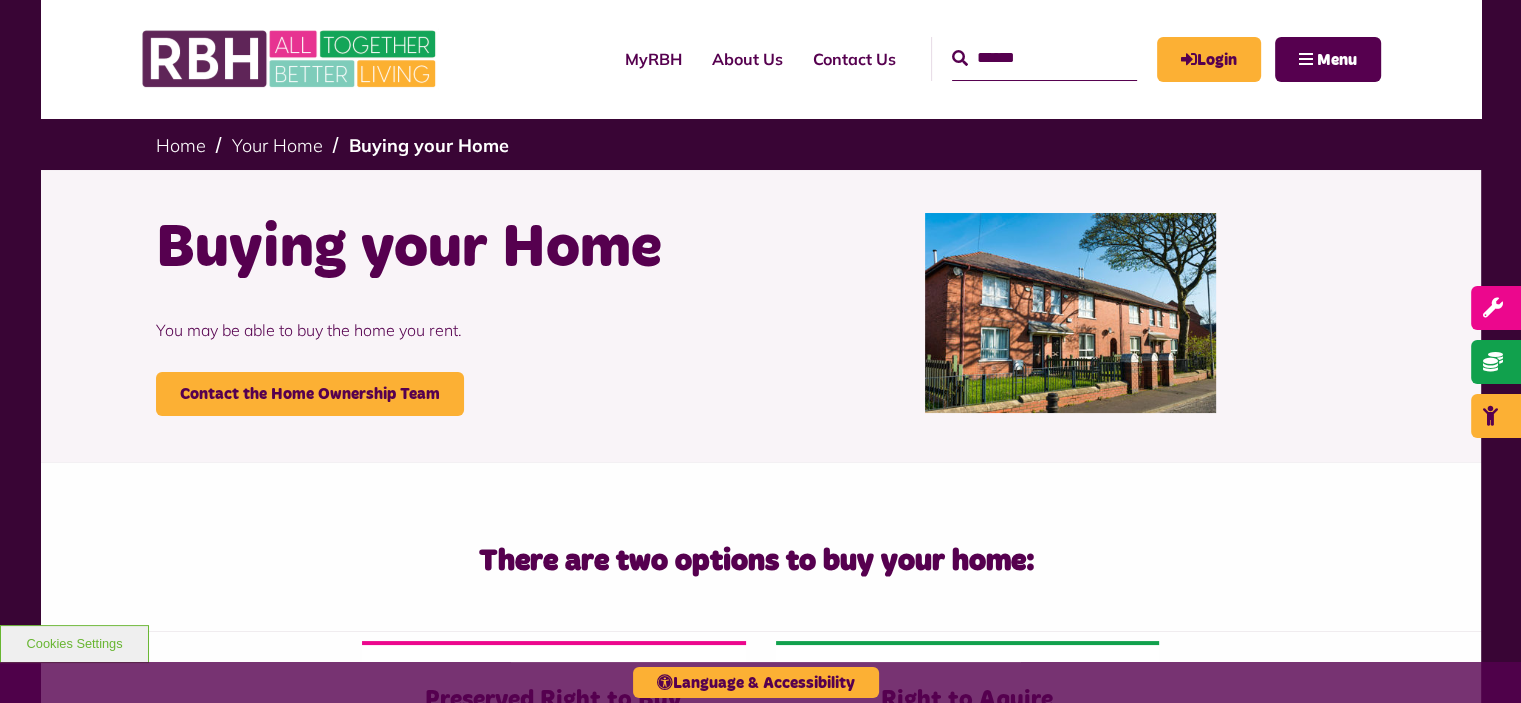 scroll, scrollTop: 0, scrollLeft: 0, axis: both 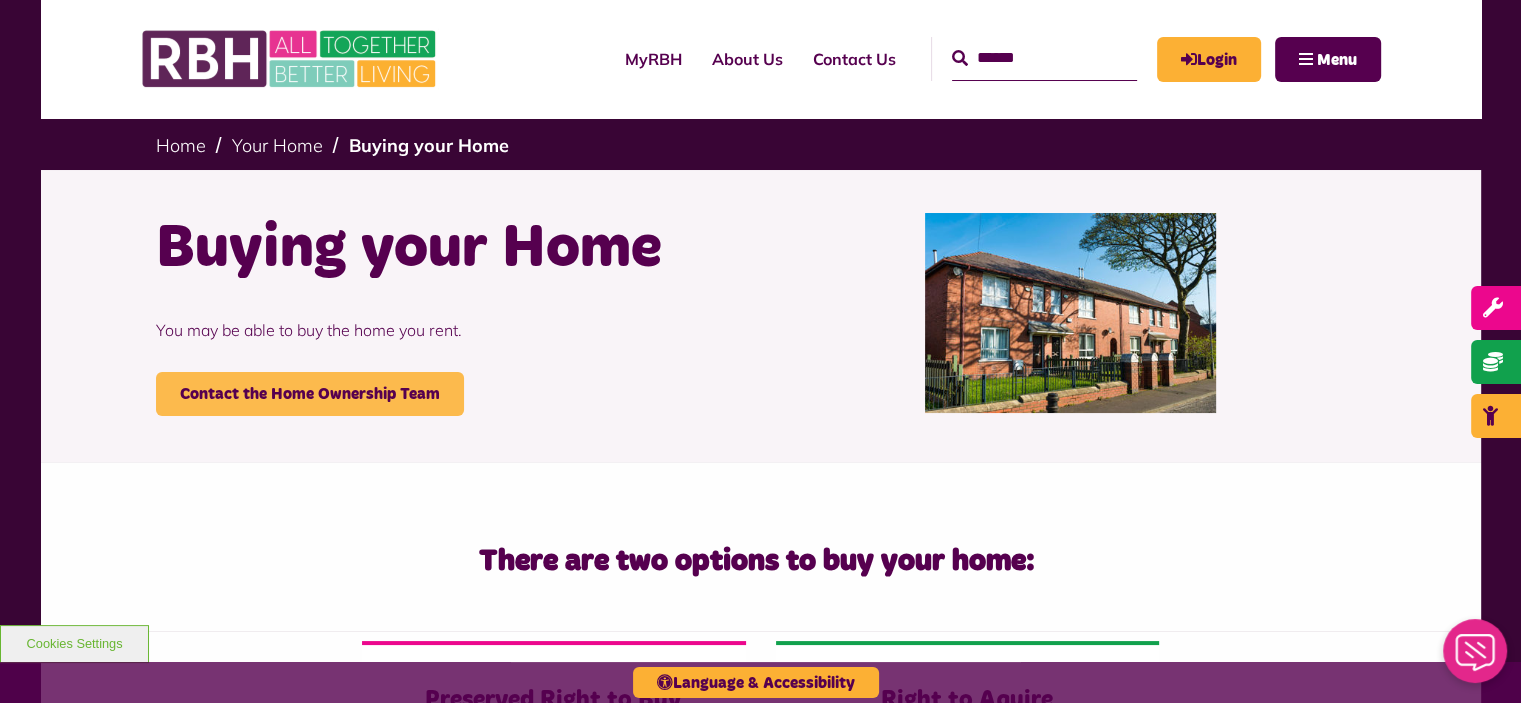 click on "Contact the Home Ownership Team" at bounding box center [310, 394] 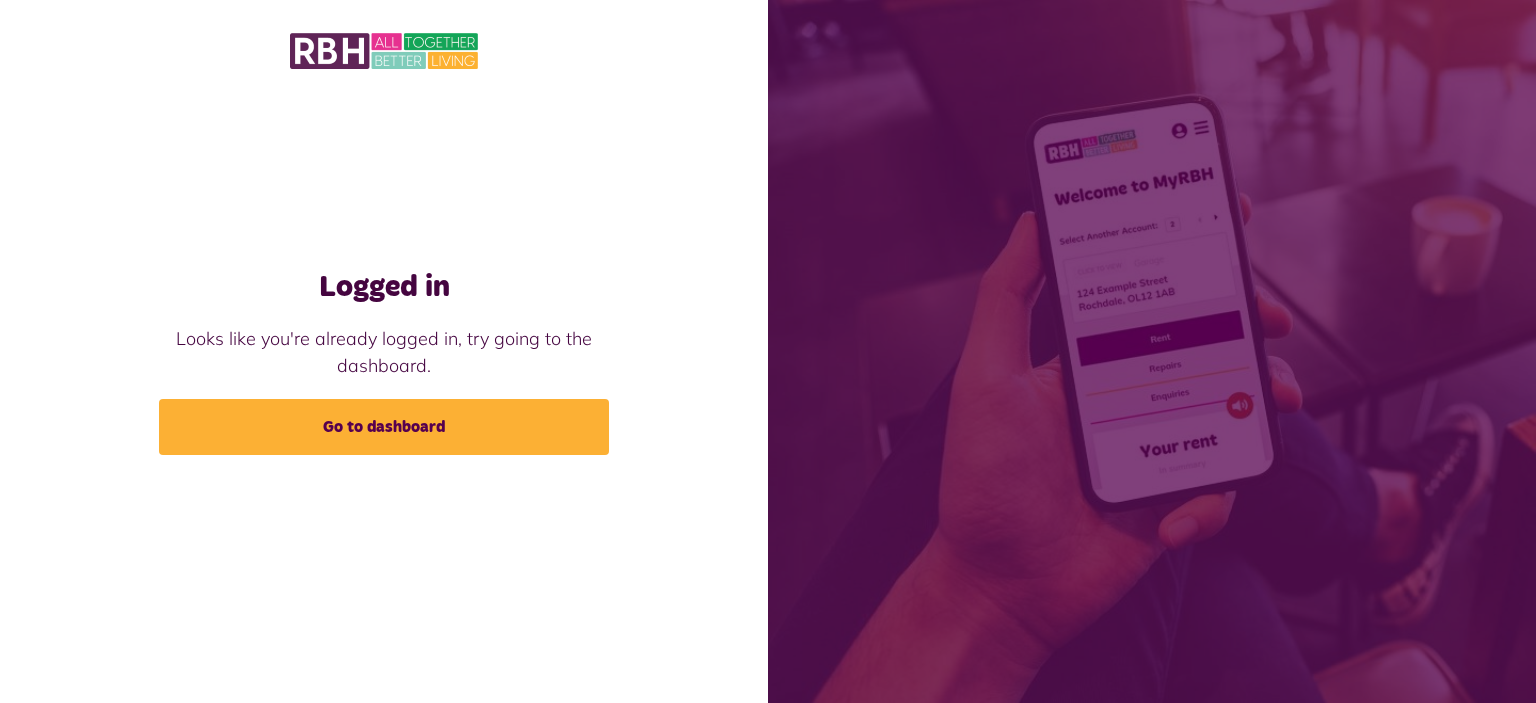 scroll, scrollTop: 0, scrollLeft: 0, axis: both 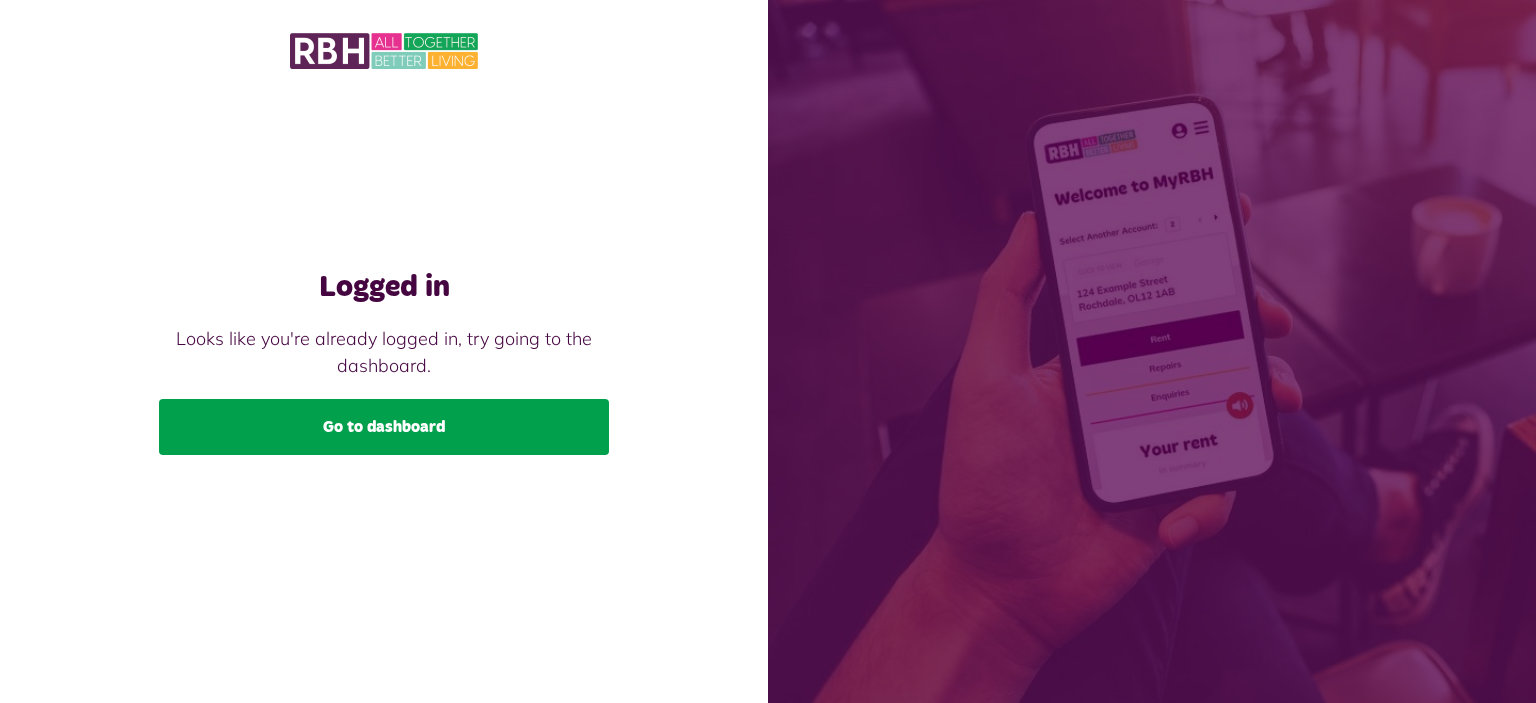 click on "Go to dashboard" at bounding box center (384, 427) 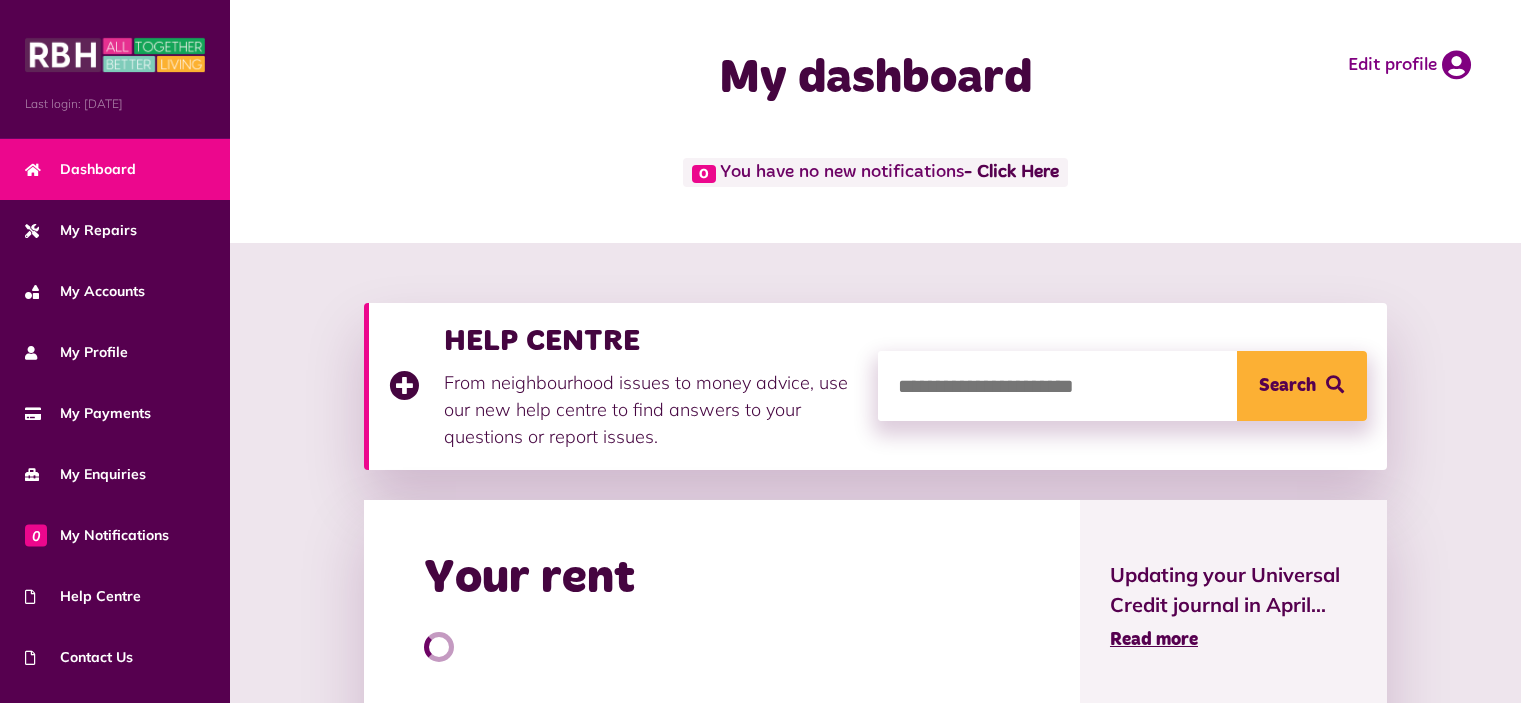 scroll, scrollTop: 0, scrollLeft: 0, axis: both 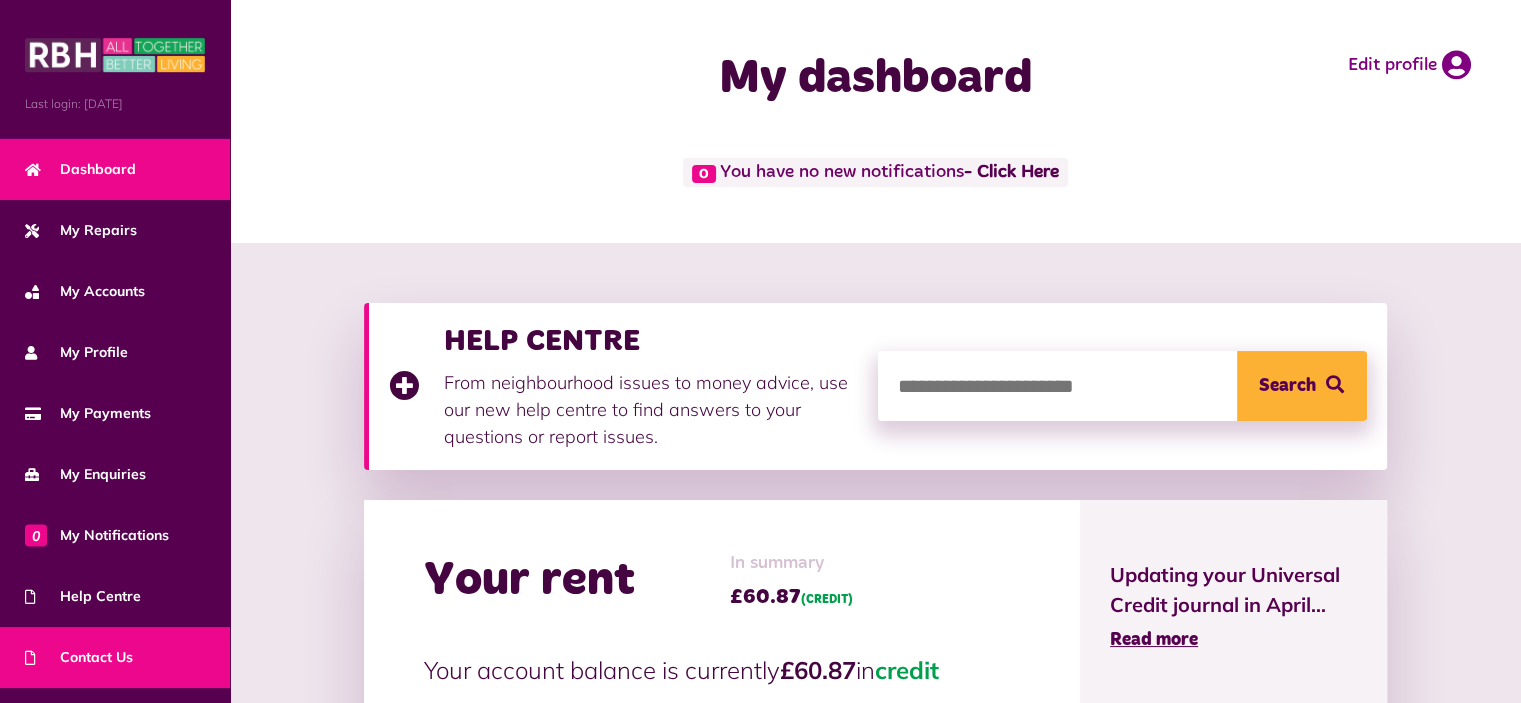 click on "Contact Us" at bounding box center (79, 657) 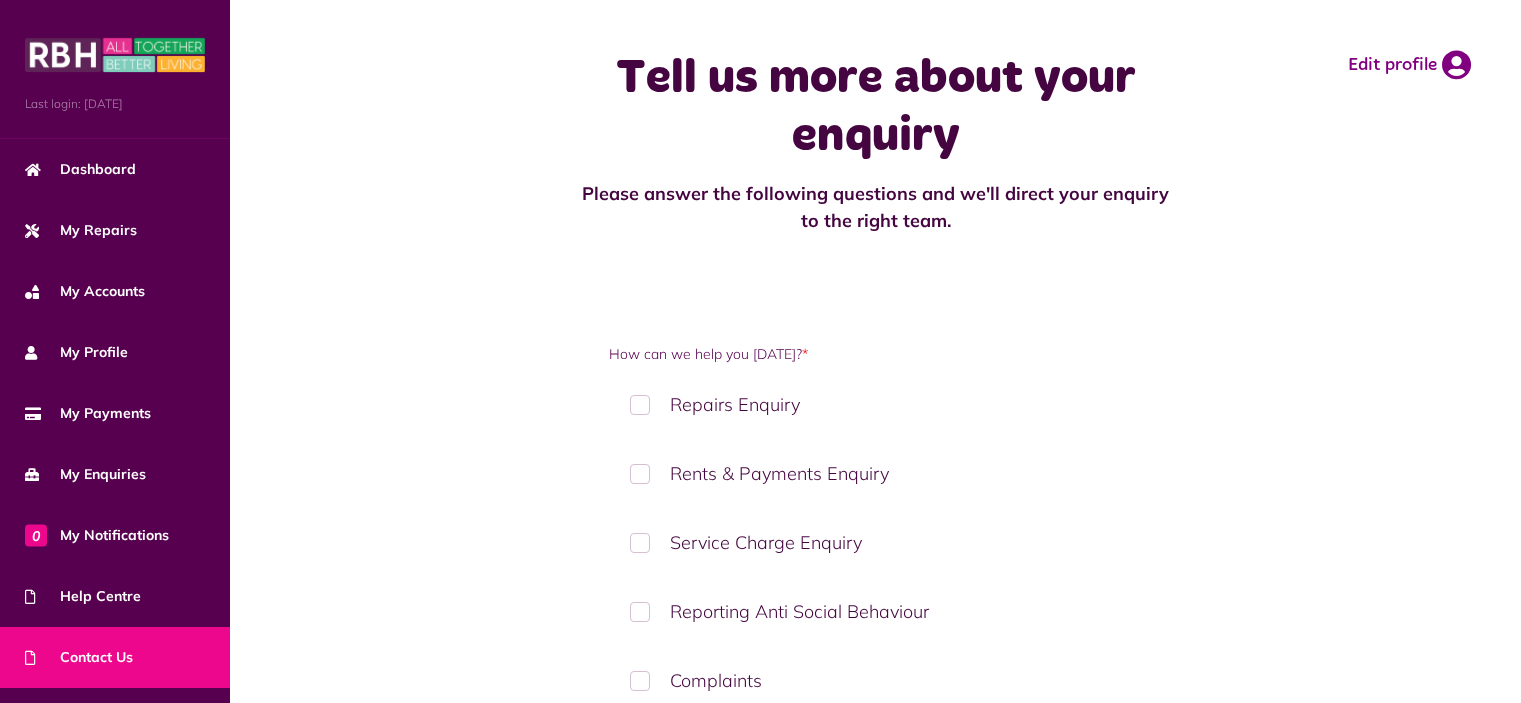 scroll, scrollTop: 0, scrollLeft: 0, axis: both 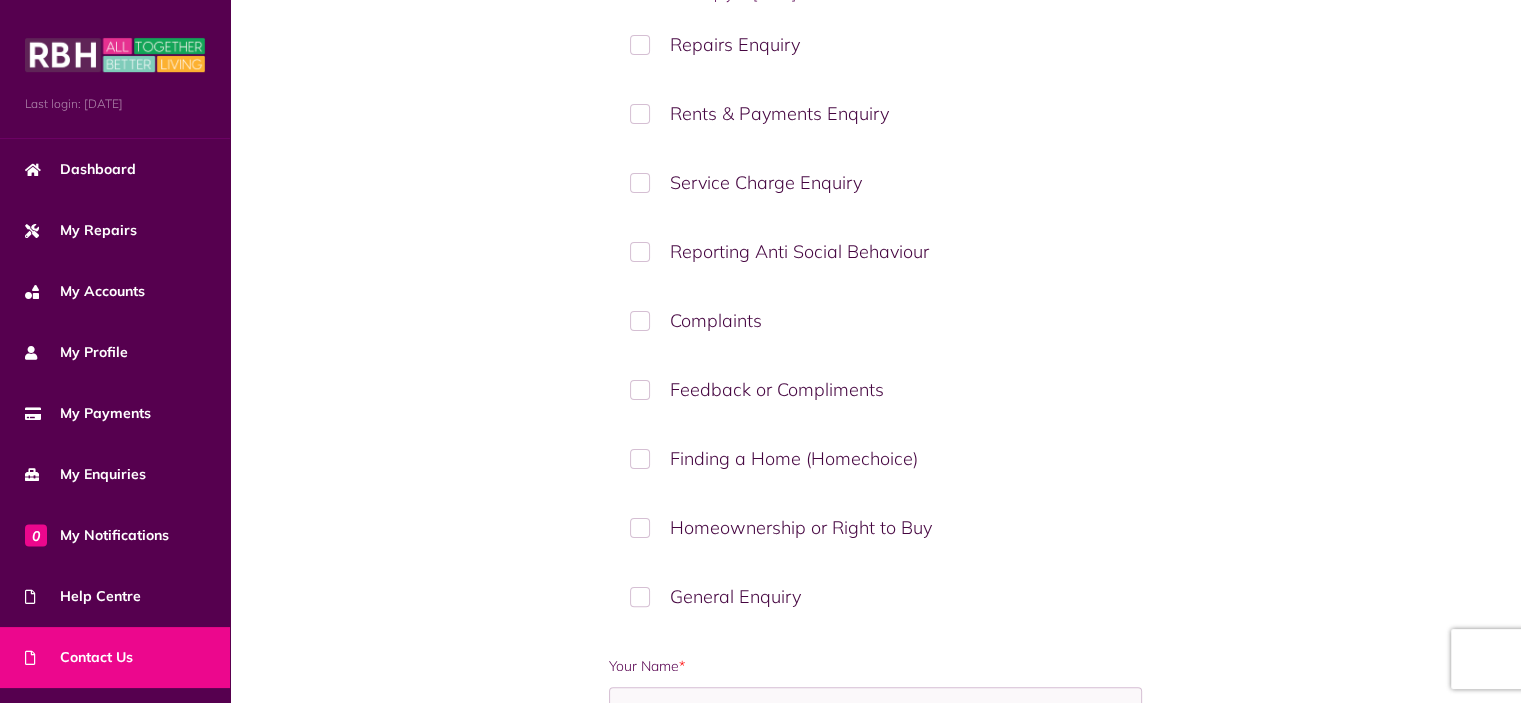 click on "Homeownership or Right to Buy" at bounding box center (876, 527) 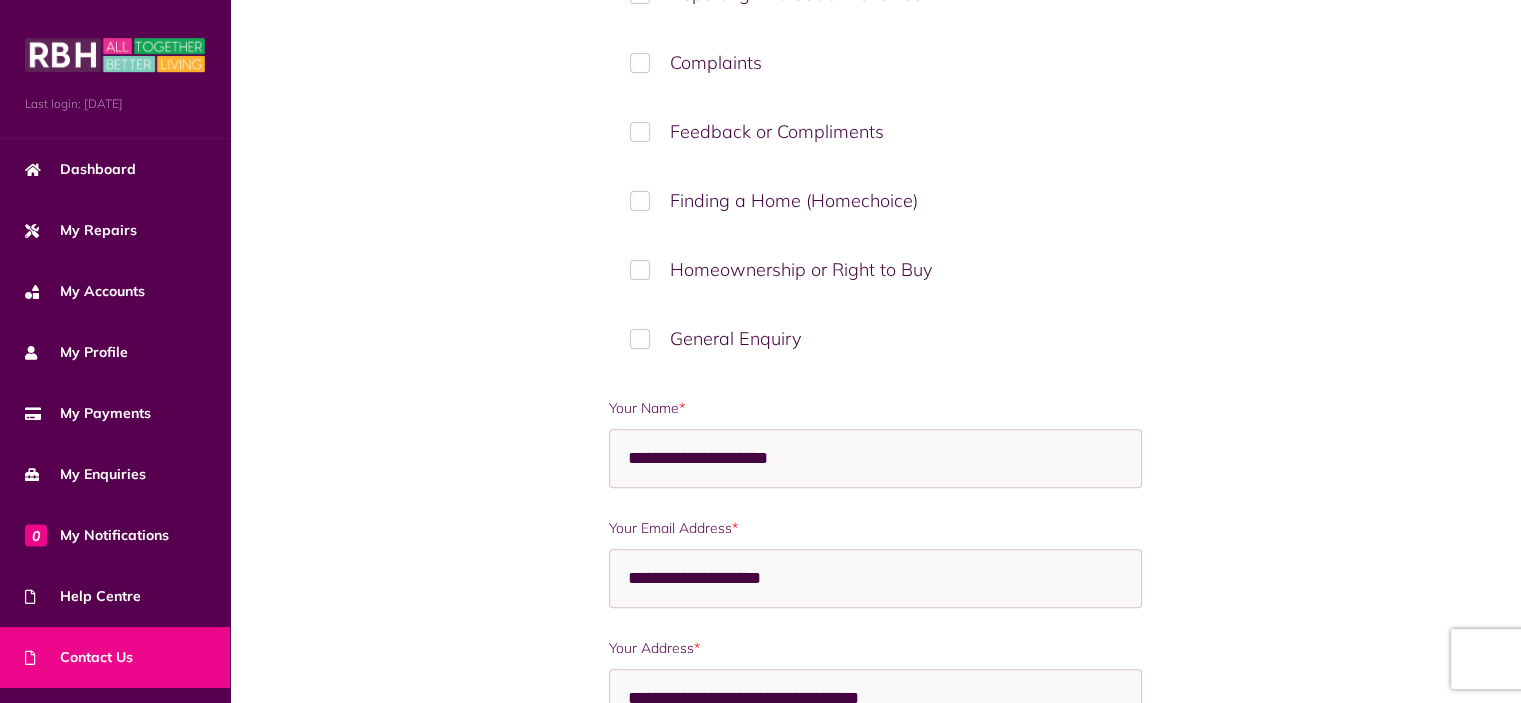 scroll, scrollTop: 640, scrollLeft: 0, axis: vertical 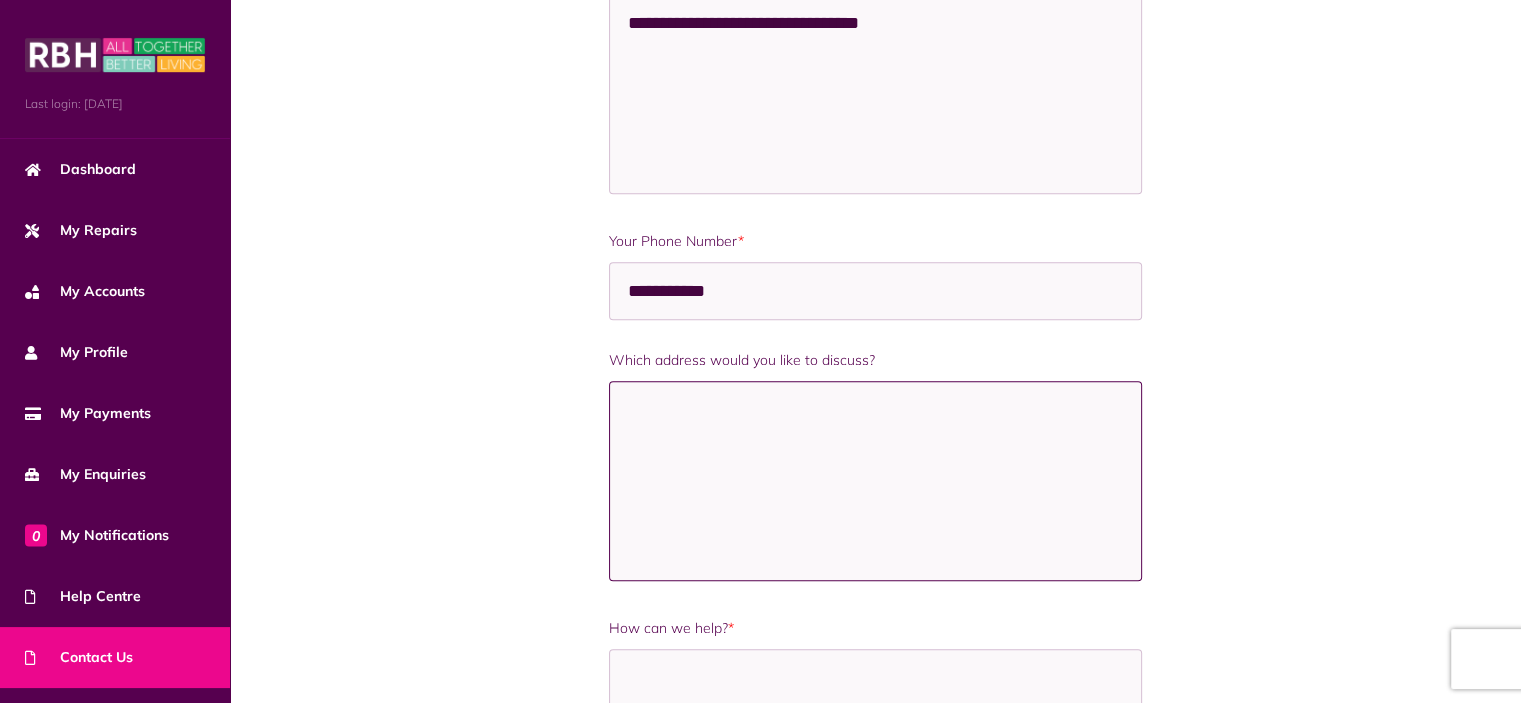 click on "Which address would you like to discuss?" at bounding box center [876, 481] 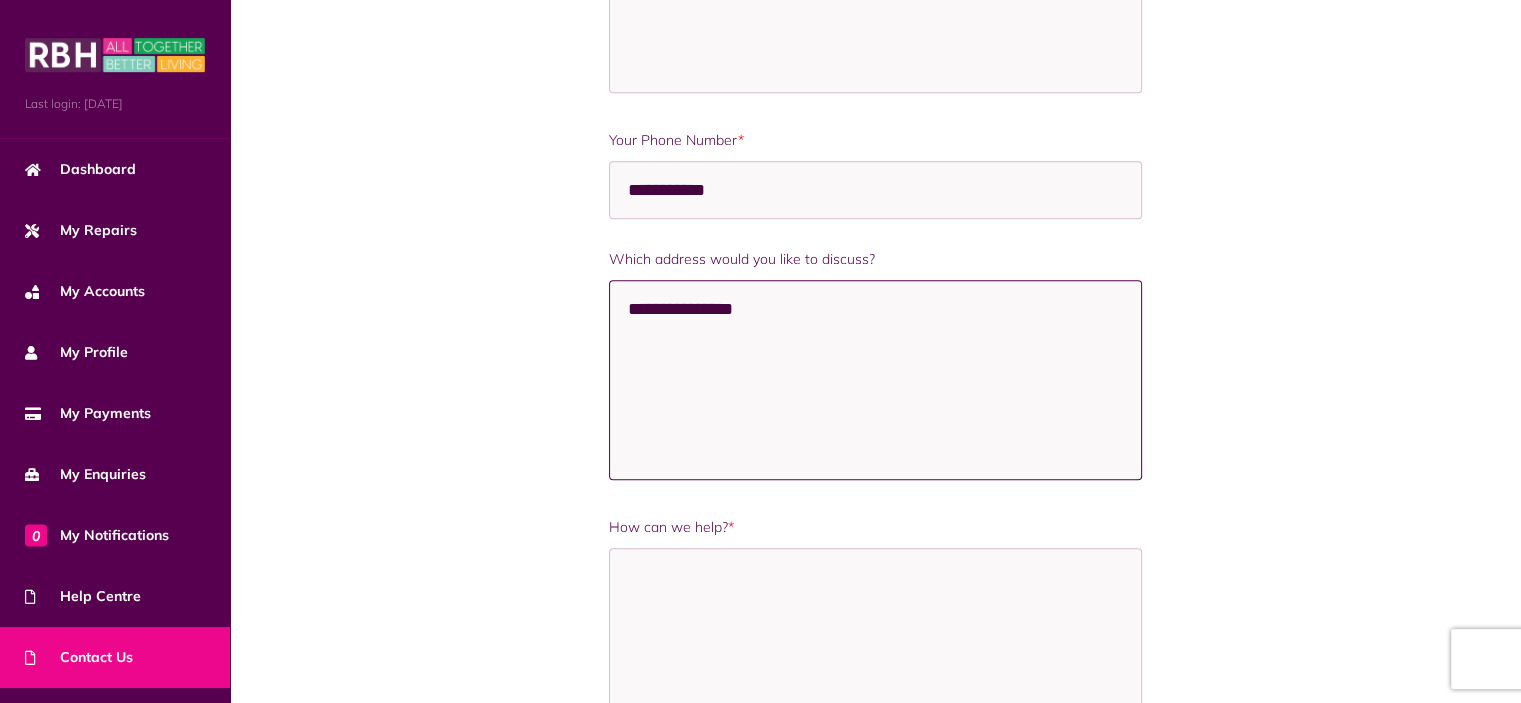 scroll, scrollTop: 1413, scrollLeft: 0, axis: vertical 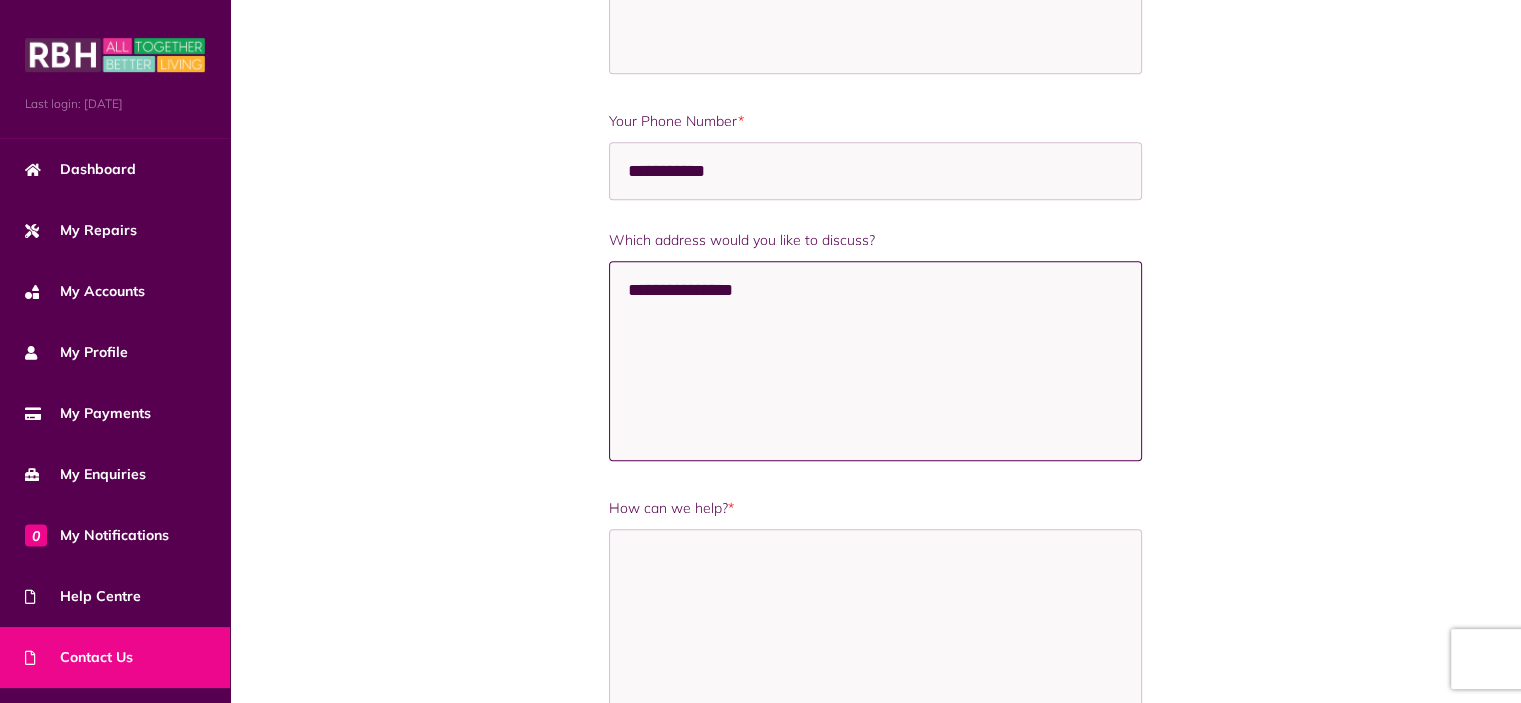 type on "**********" 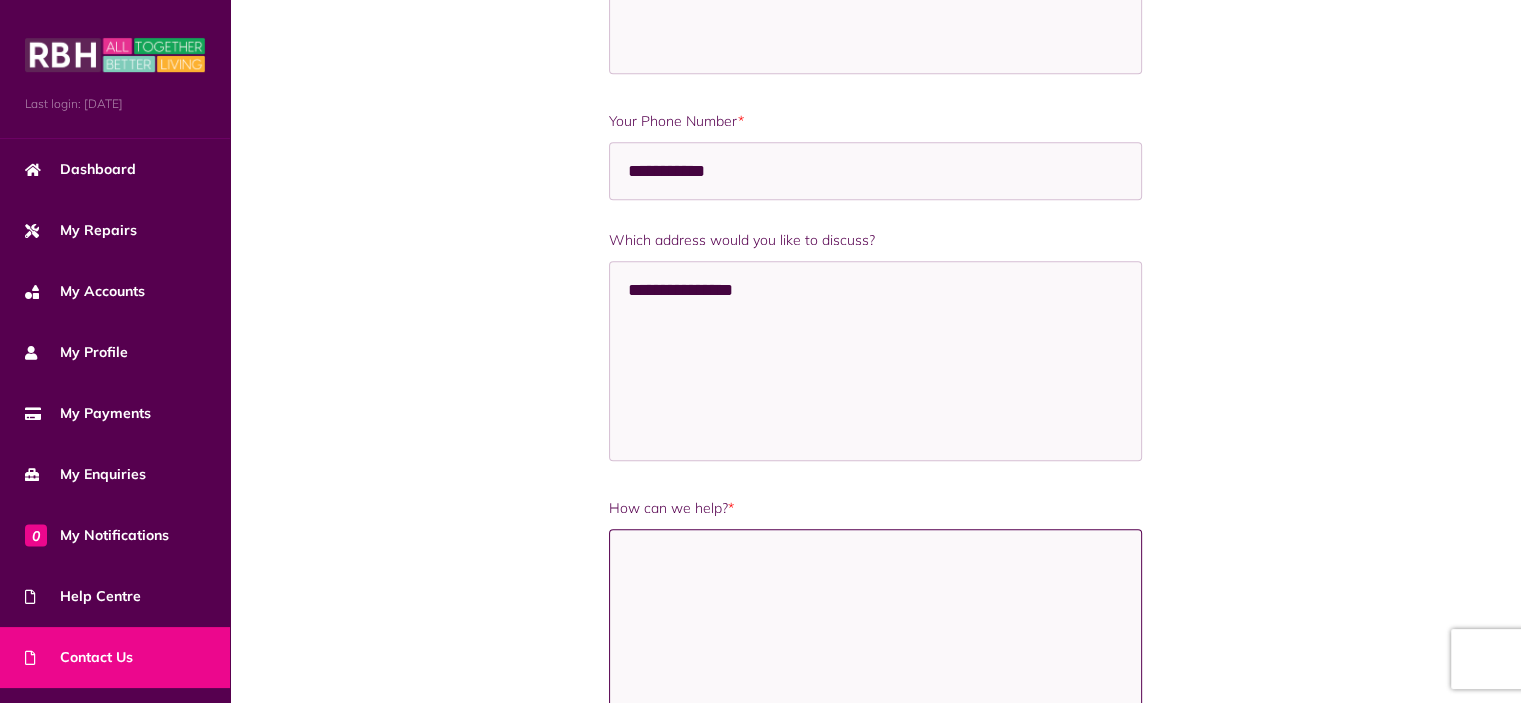 click on "How can we help?                                              *" at bounding box center [876, 629] 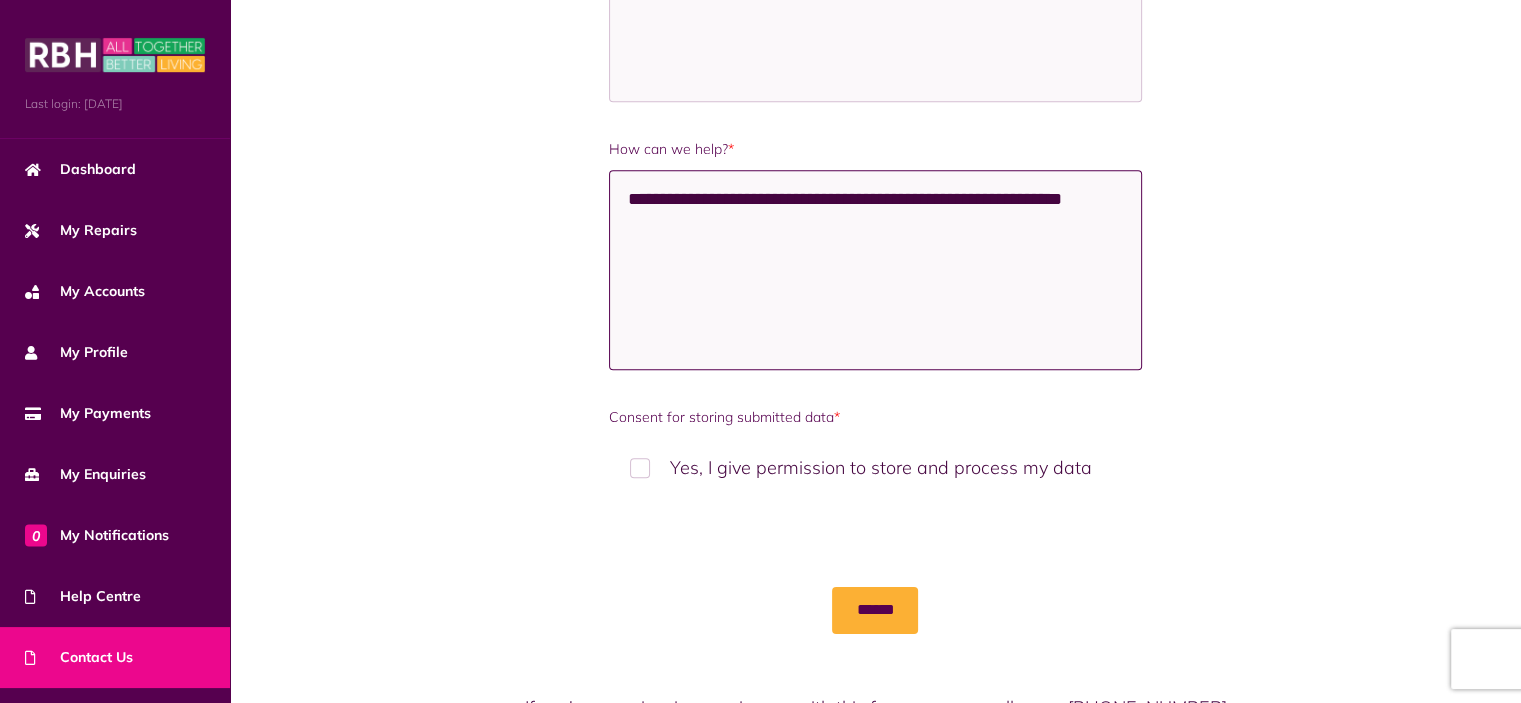 scroll, scrollTop: 1773, scrollLeft: 0, axis: vertical 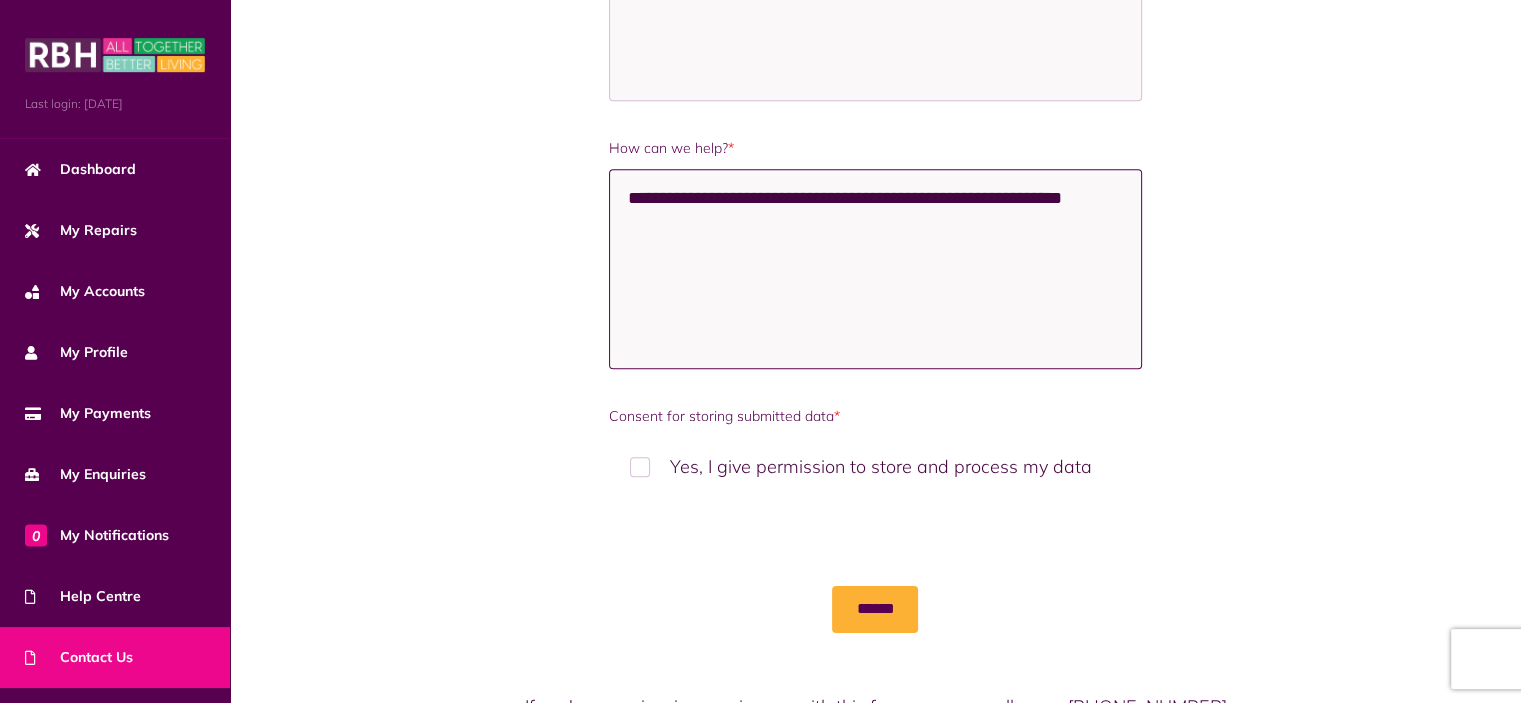 type on "**********" 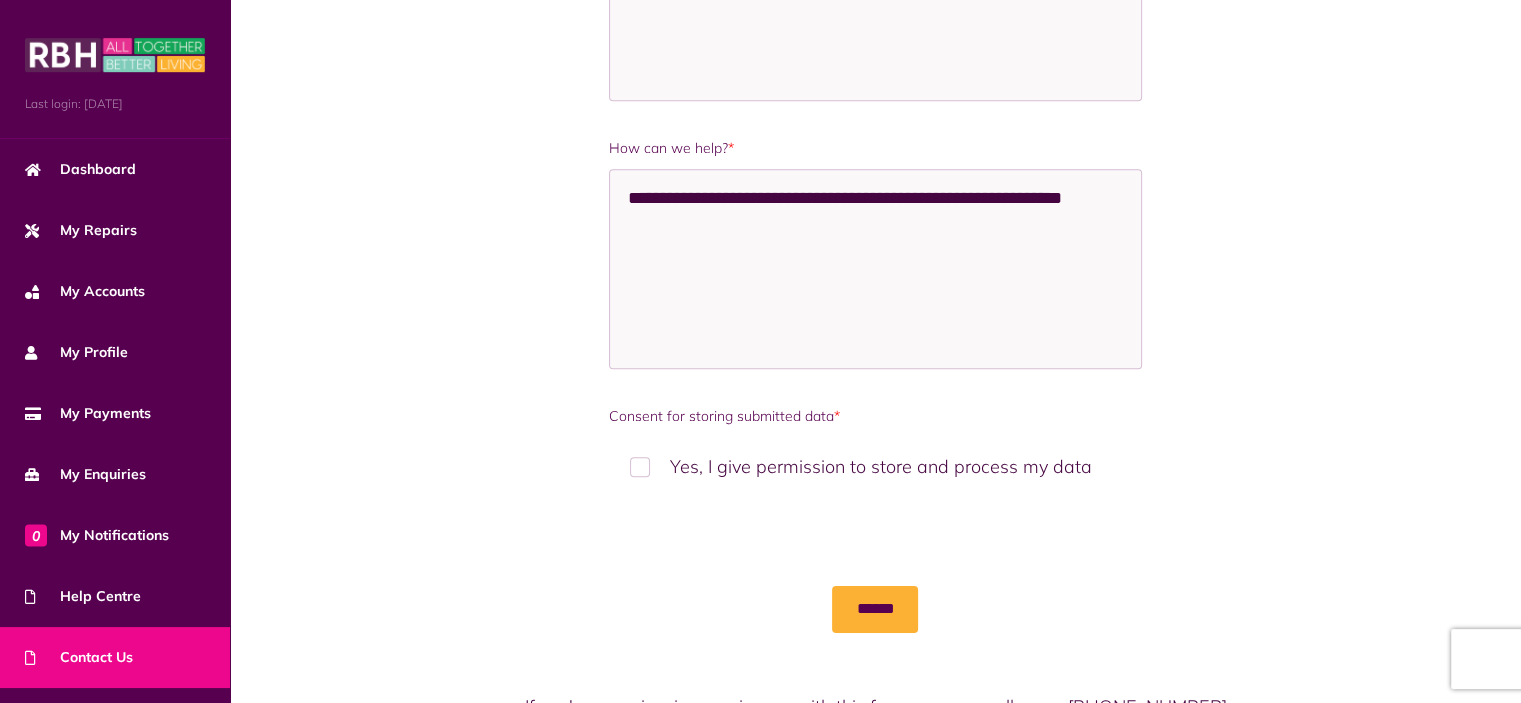 click on "Yes, I give permission to store and process my data" at bounding box center (876, 466) 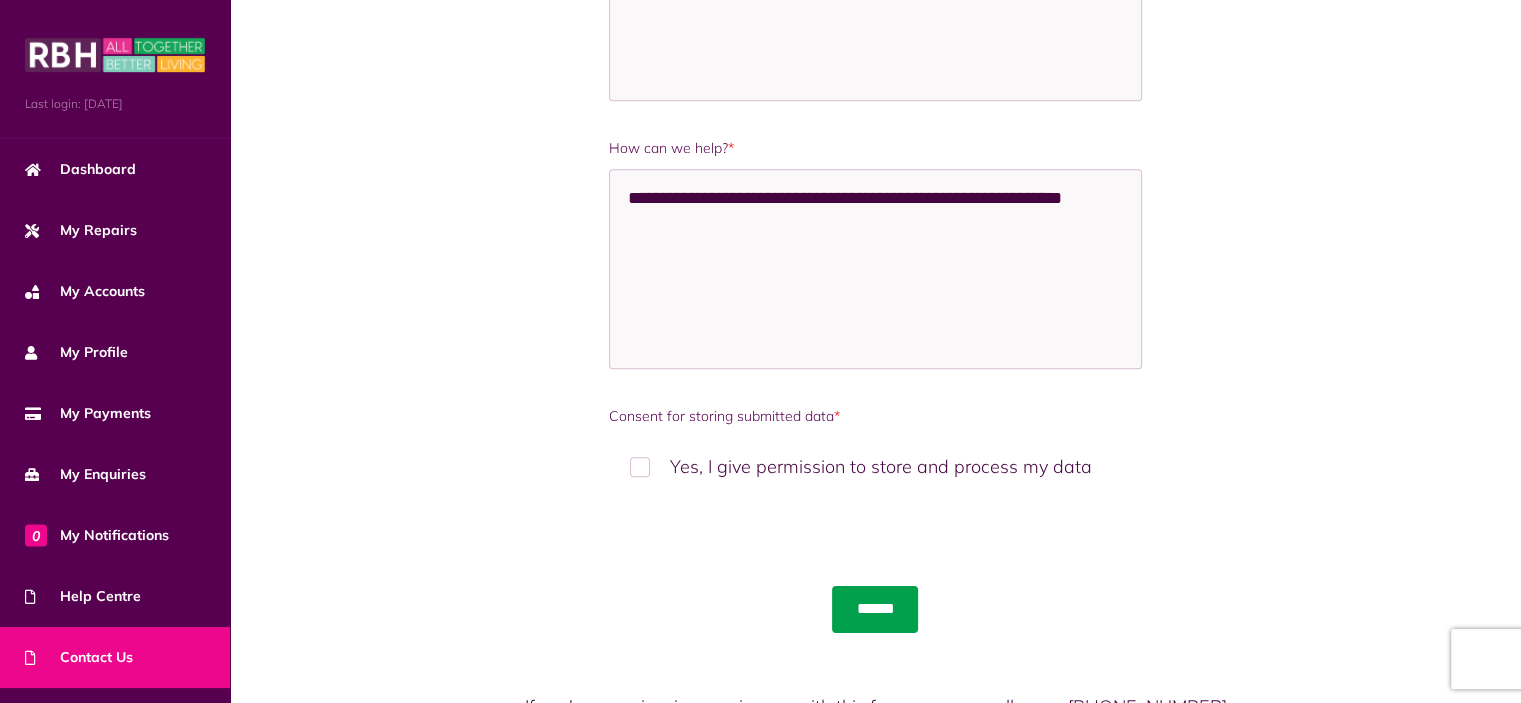 click on "******" at bounding box center [875, 609] 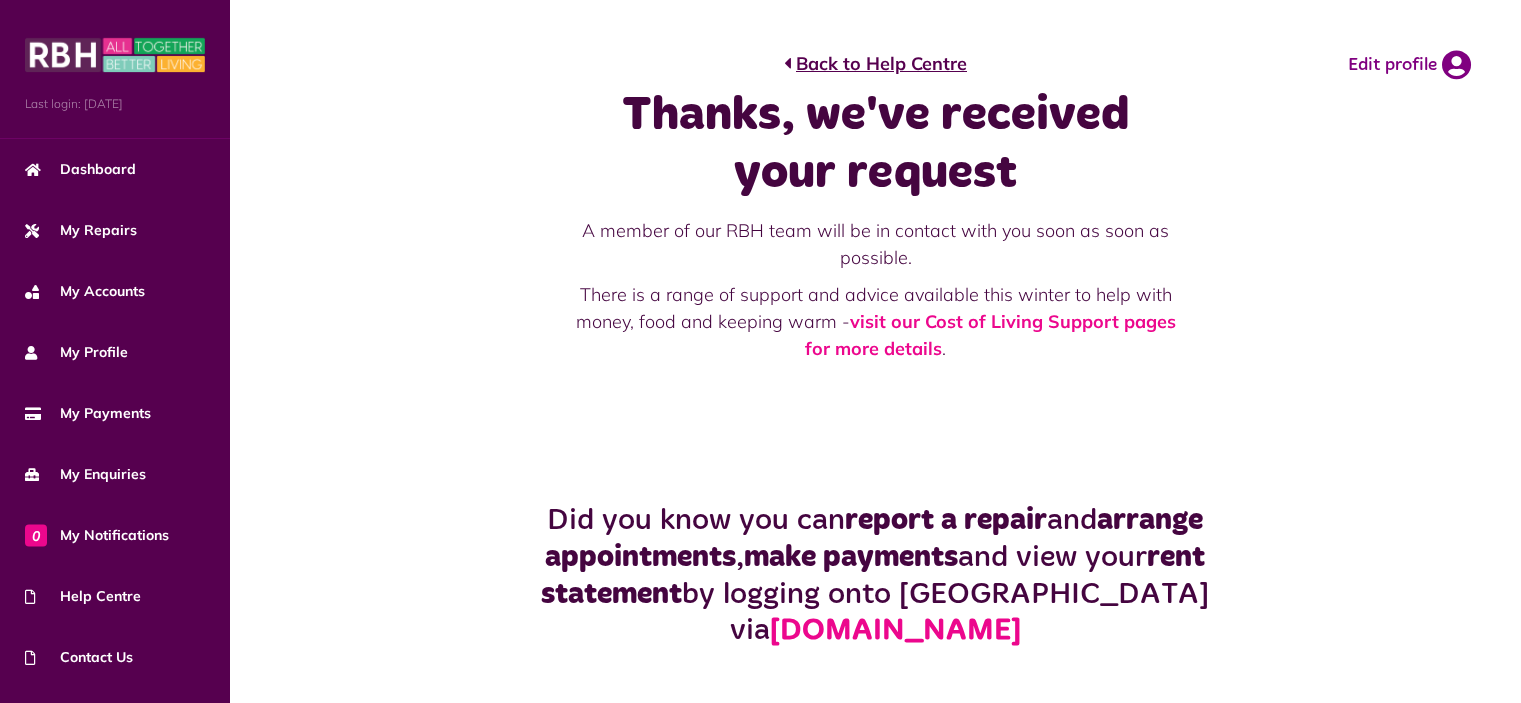 scroll, scrollTop: 0, scrollLeft: 0, axis: both 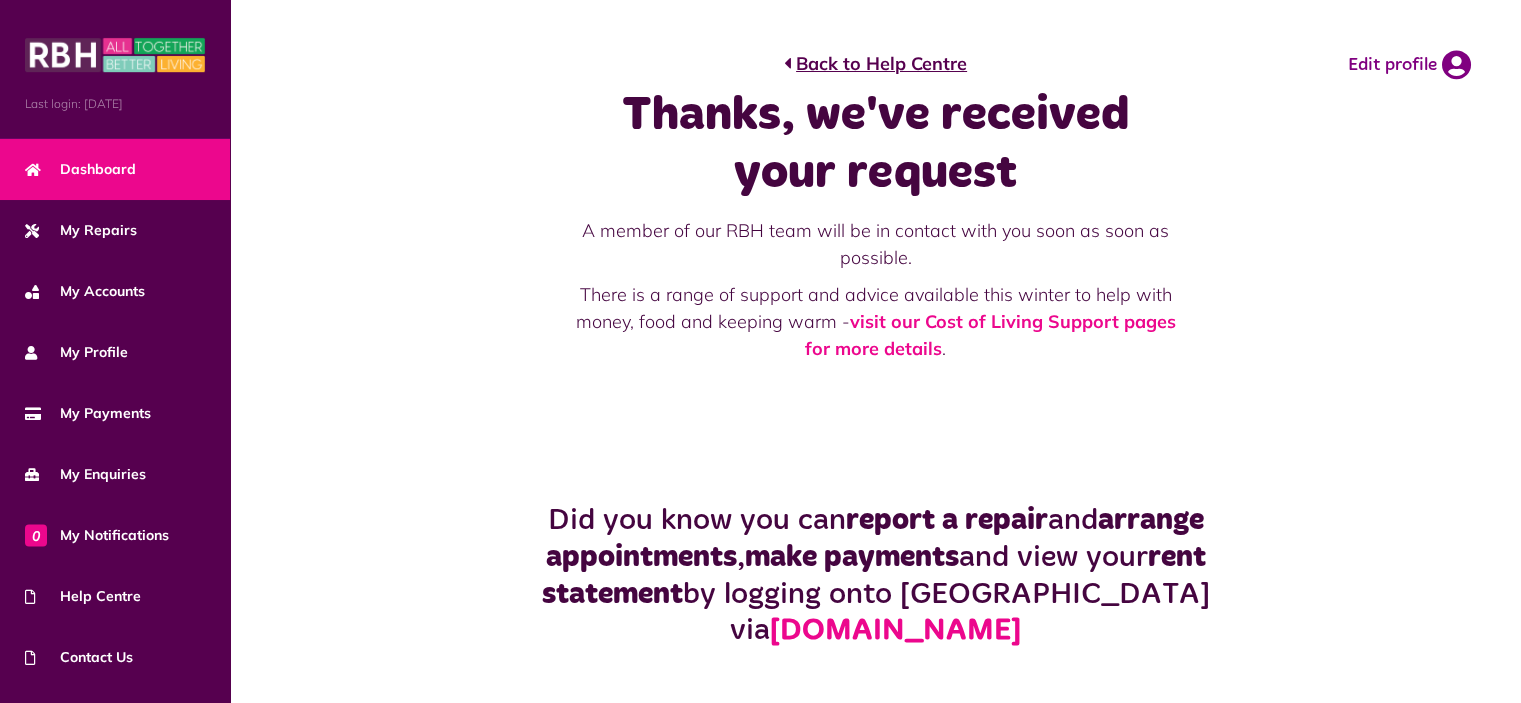 click on "Dashboard" at bounding box center (80, 169) 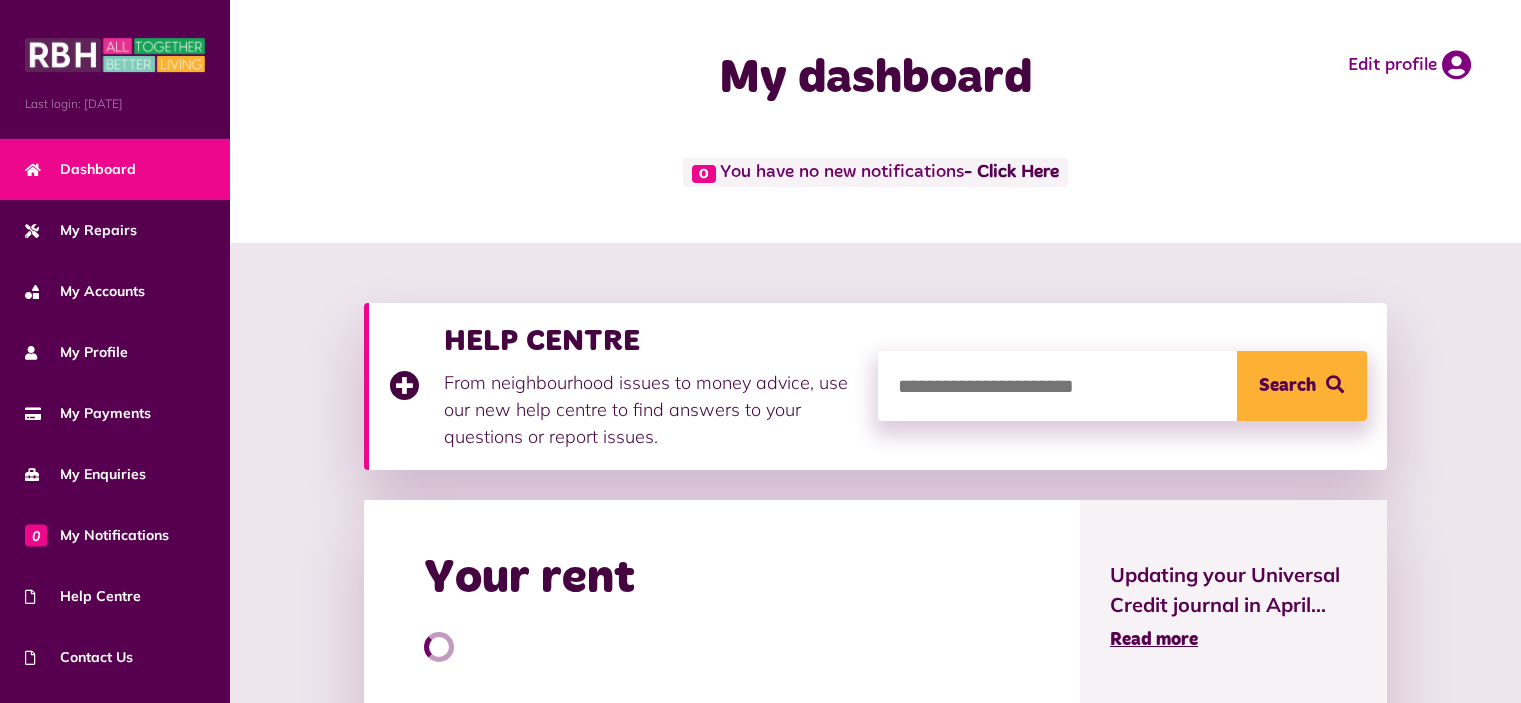 scroll, scrollTop: 0, scrollLeft: 0, axis: both 